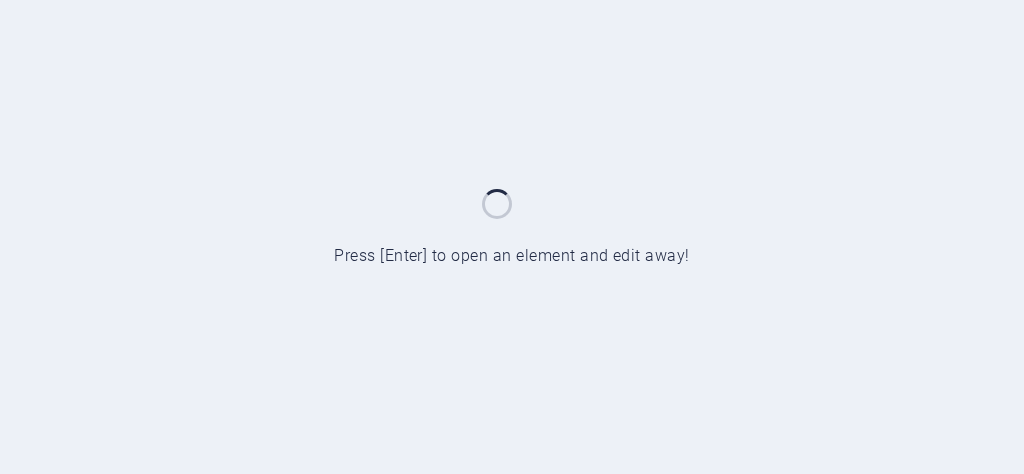 scroll, scrollTop: 0, scrollLeft: 0, axis: both 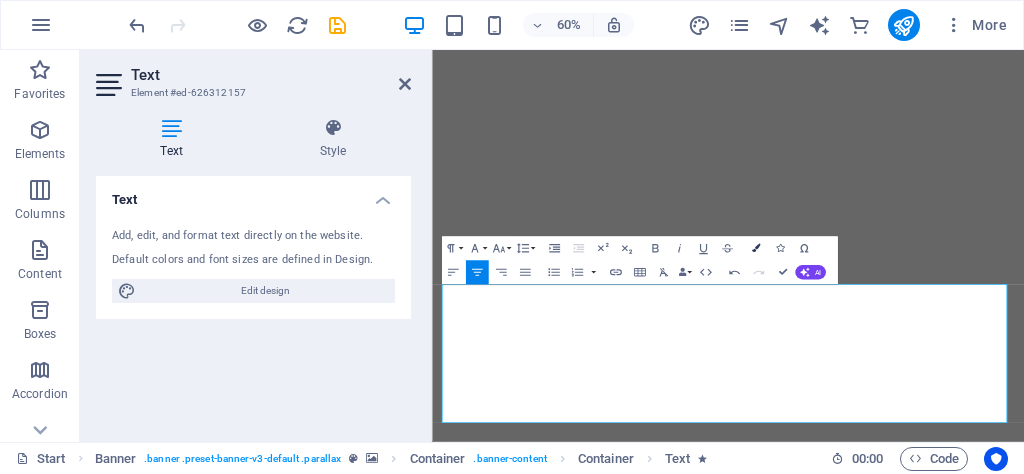 click at bounding box center [756, 249] 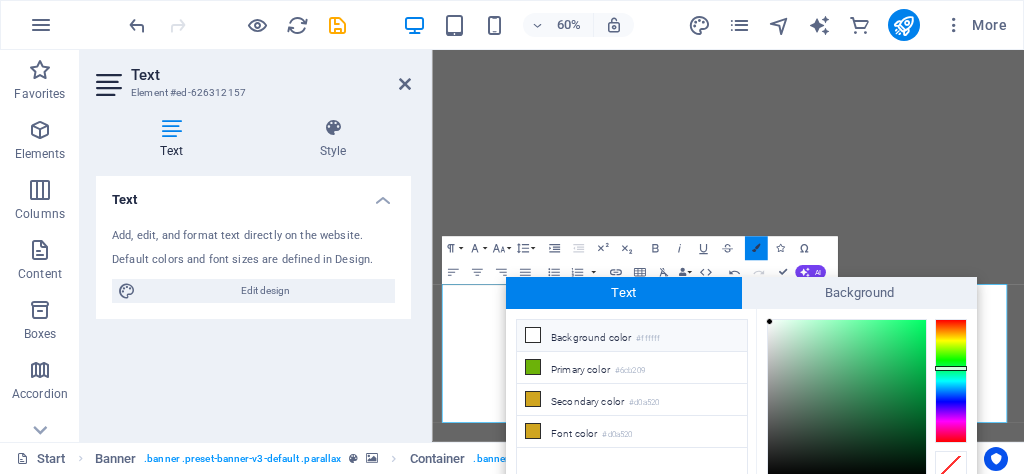 scroll, scrollTop: 82, scrollLeft: 0, axis: vertical 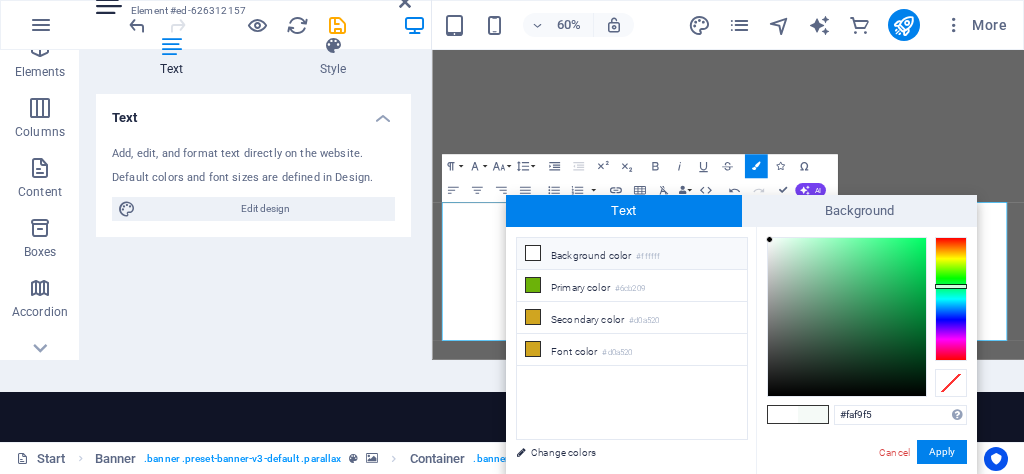 click at bounding box center [951, 299] 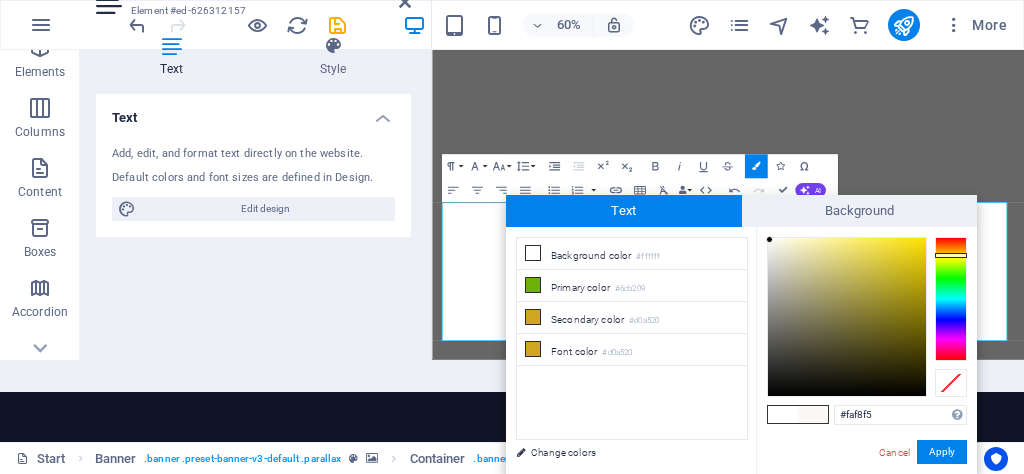 click at bounding box center (951, 299) 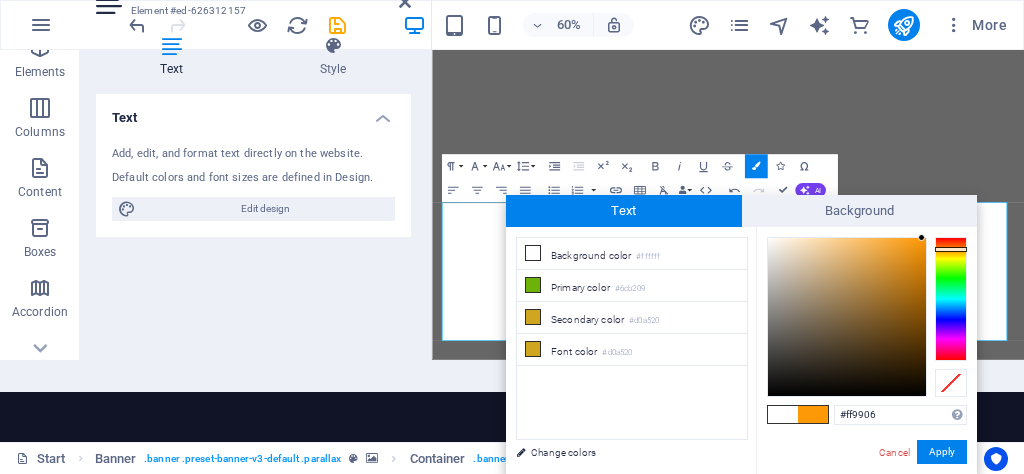 type on "#ff9804" 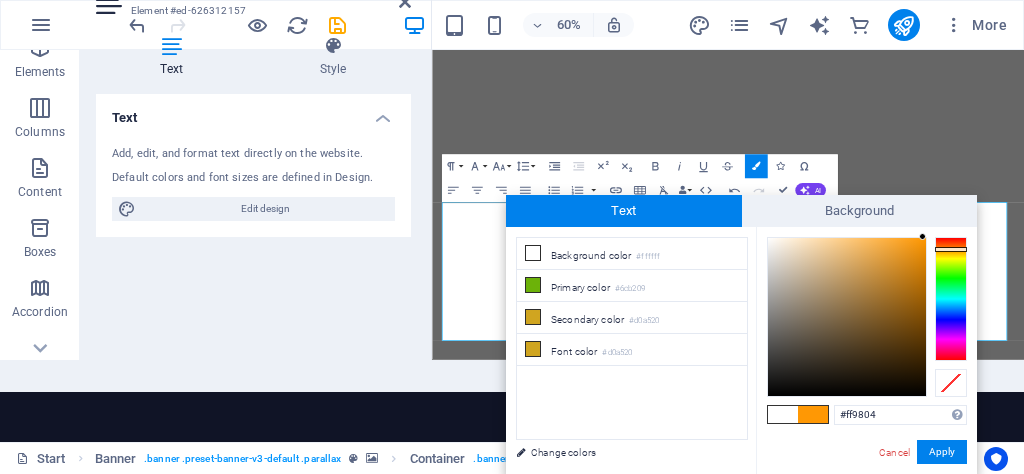 click at bounding box center (847, 317) 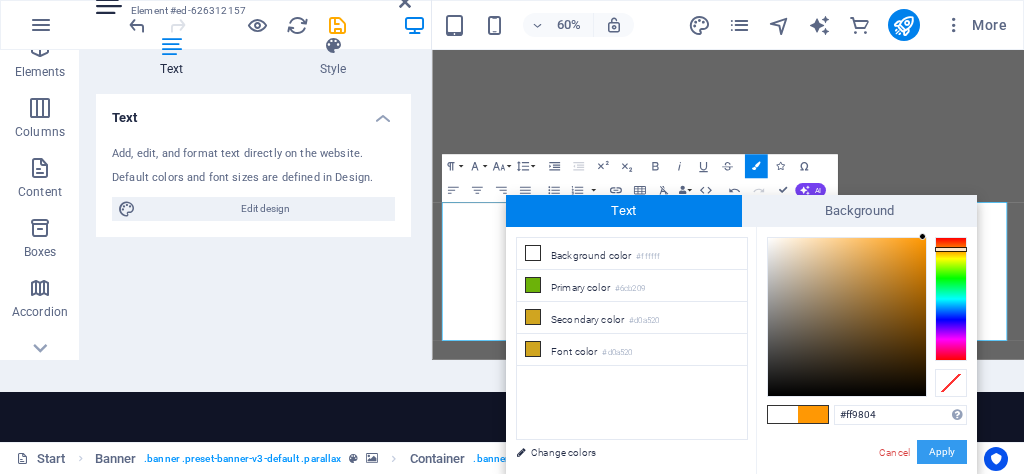 click on "Apply" at bounding box center [942, 452] 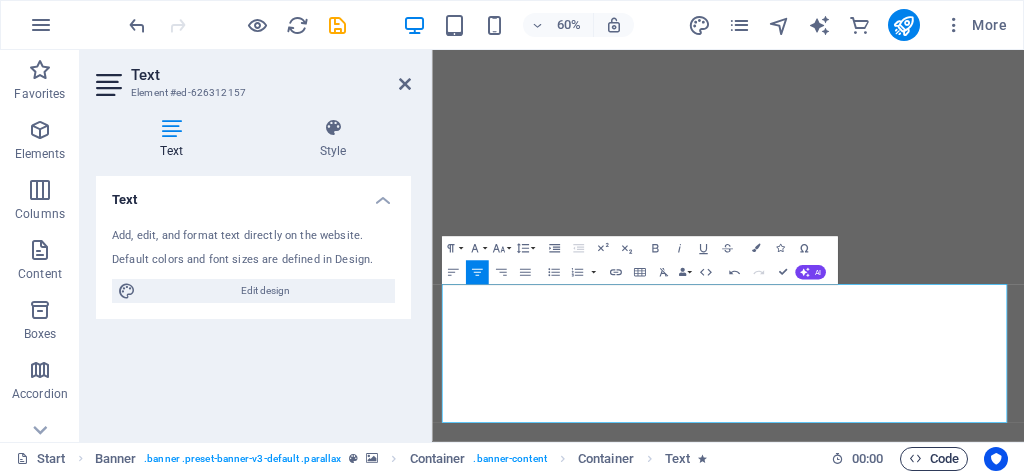 scroll, scrollTop: 0, scrollLeft: 0, axis: both 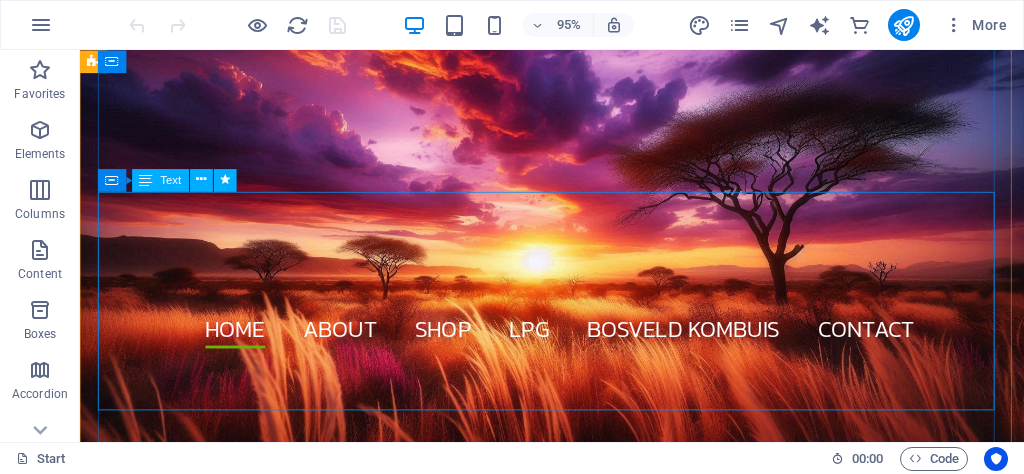 click on "YOUR LOW SULPHUR DIESEL PRICE FOR JULY   R20.78" at bounding box center (577, 943) 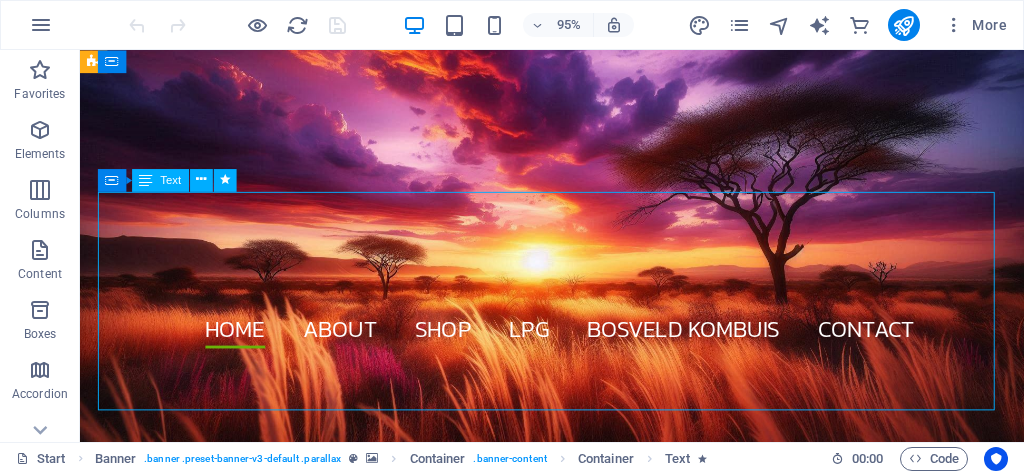 click on "YOUR LOW SULPHUR DIESEL PRICE FOR JULY   R20.78" at bounding box center [577, 943] 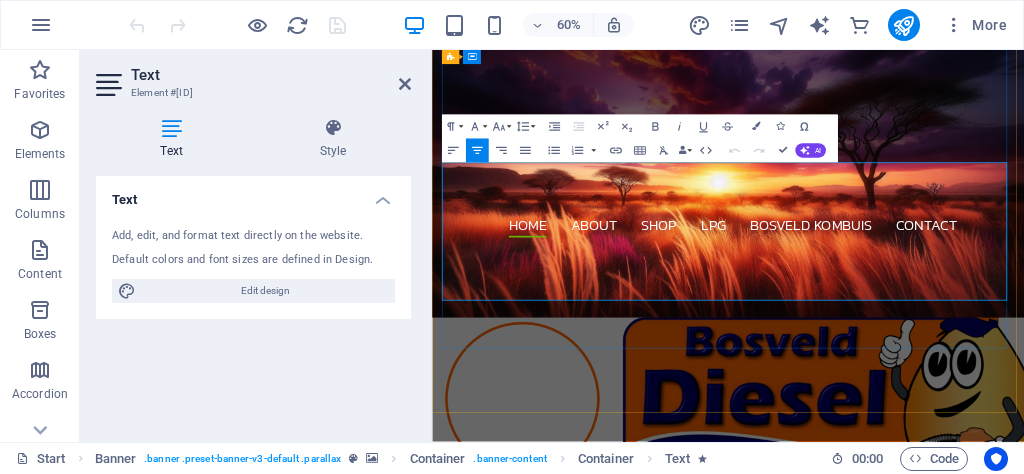 drag, startPoint x: 1240, startPoint y: 288, endPoint x: 817, endPoint y: 385, distance: 433.97925 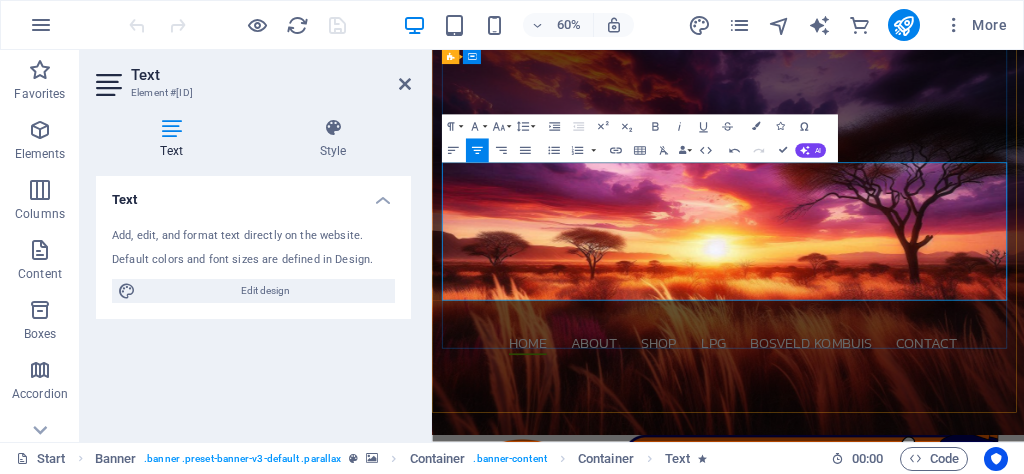 click on "YOUR LOW SULPHUR DIESEL PRICE FORAUGUST" at bounding box center (925, 1059) 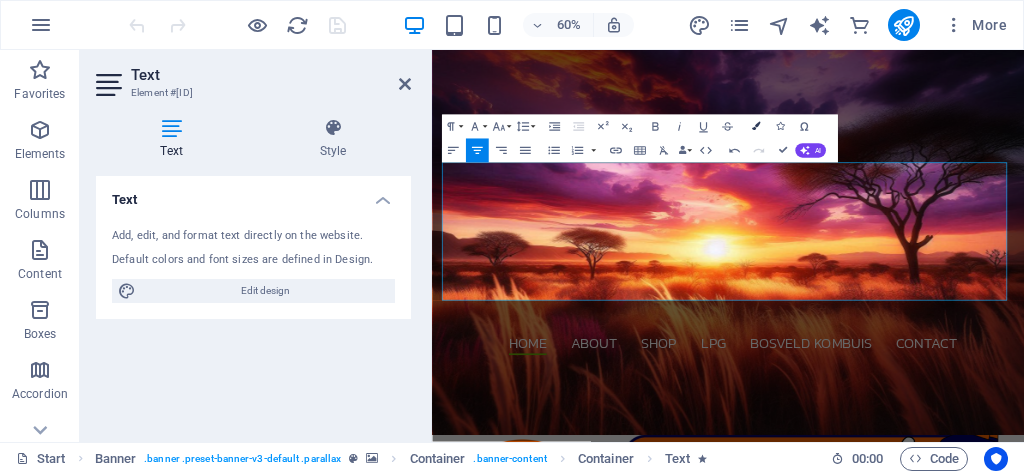 click at bounding box center (756, 126) 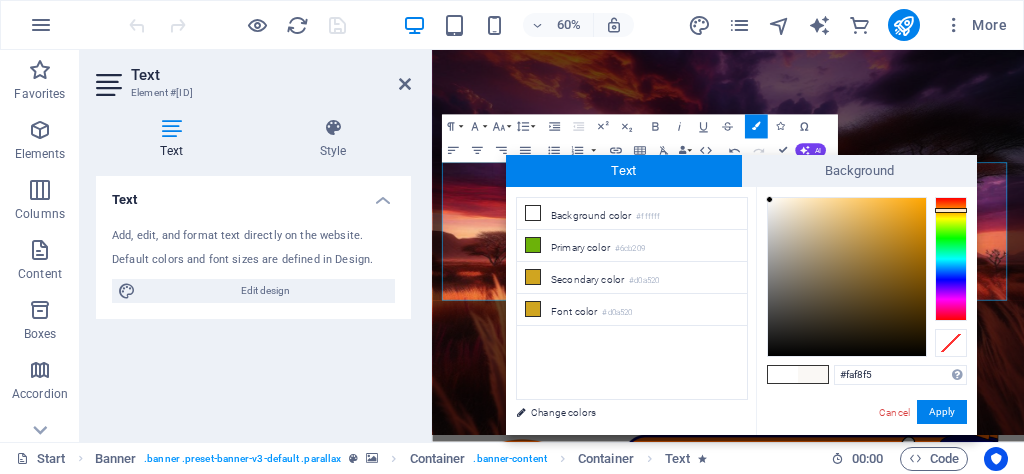 click at bounding box center (951, 259) 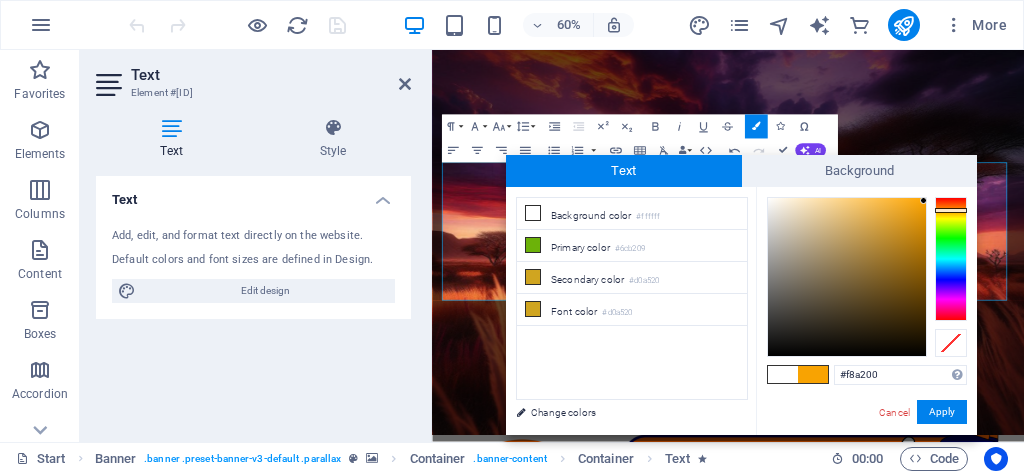 type on "#f6a100" 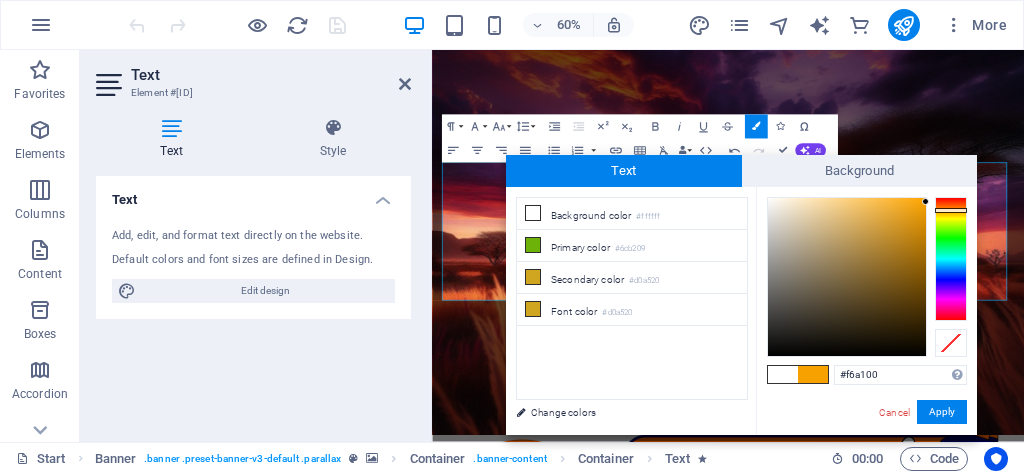 click at bounding box center [847, 277] 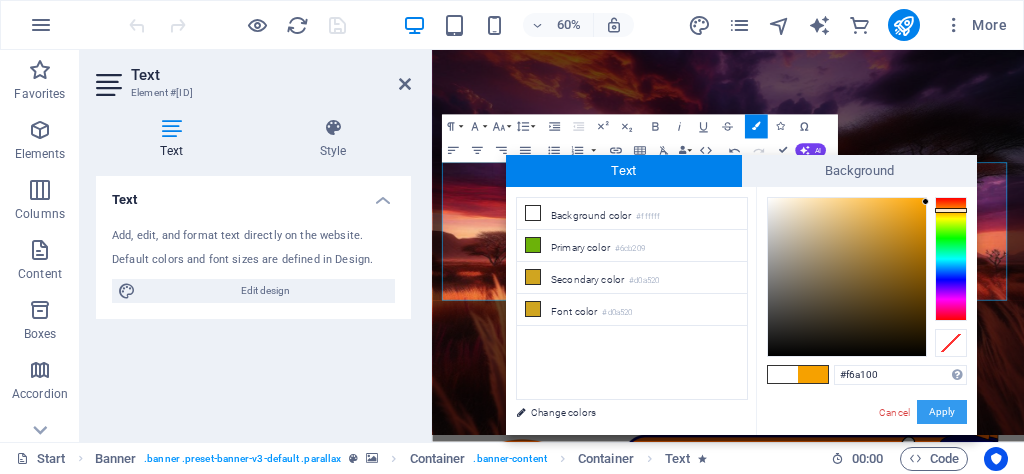 click on "Apply" at bounding box center [942, 412] 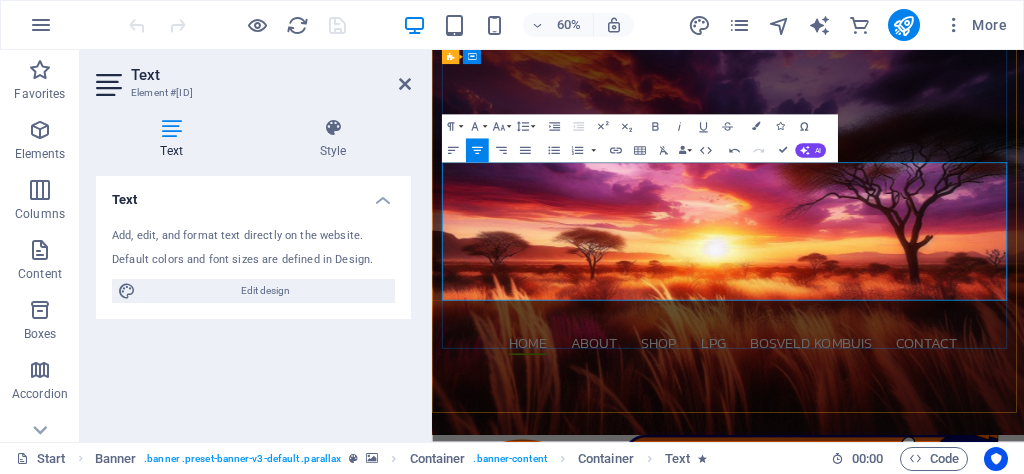 click on "R20.78" at bounding box center (939, 1222) 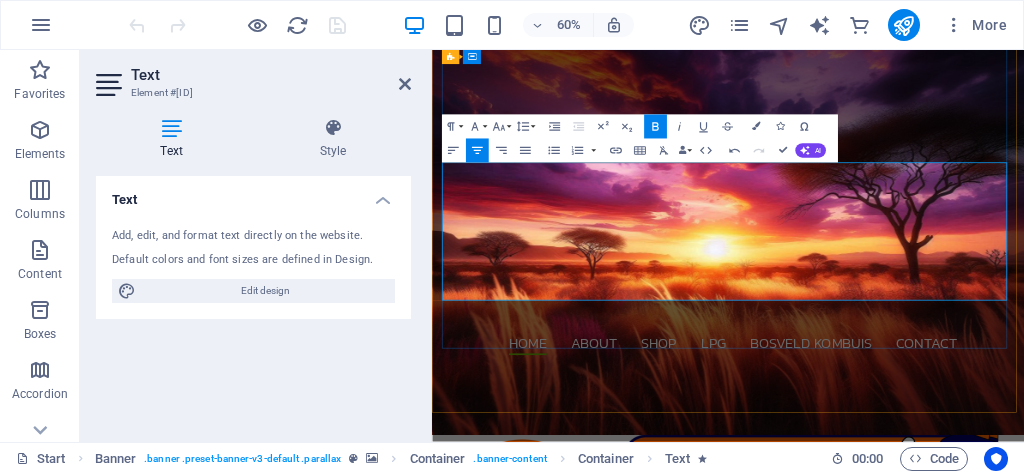 drag, startPoint x: 883, startPoint y: 407, endPoint x: 1031, endPoint y: 395, distance: 148.48569 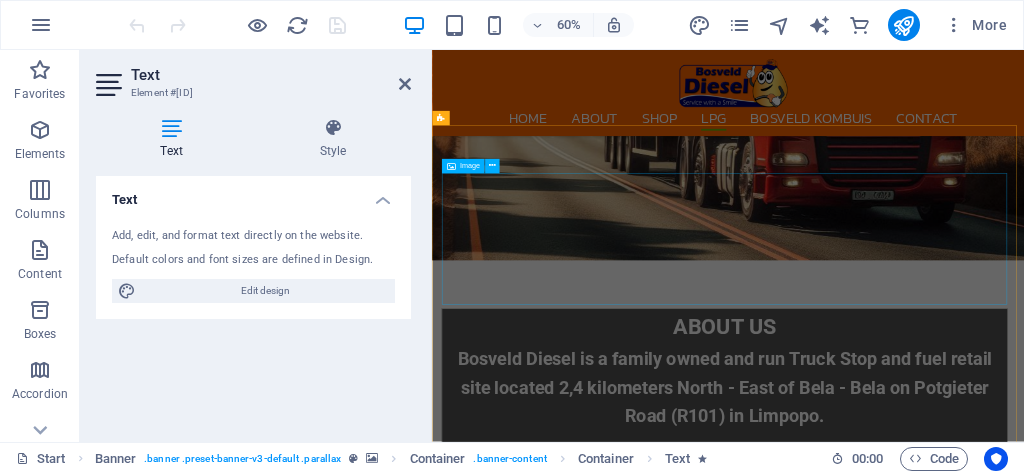 scroll, scrollTop: 2757, scrollLeft: 0, axis: vertical 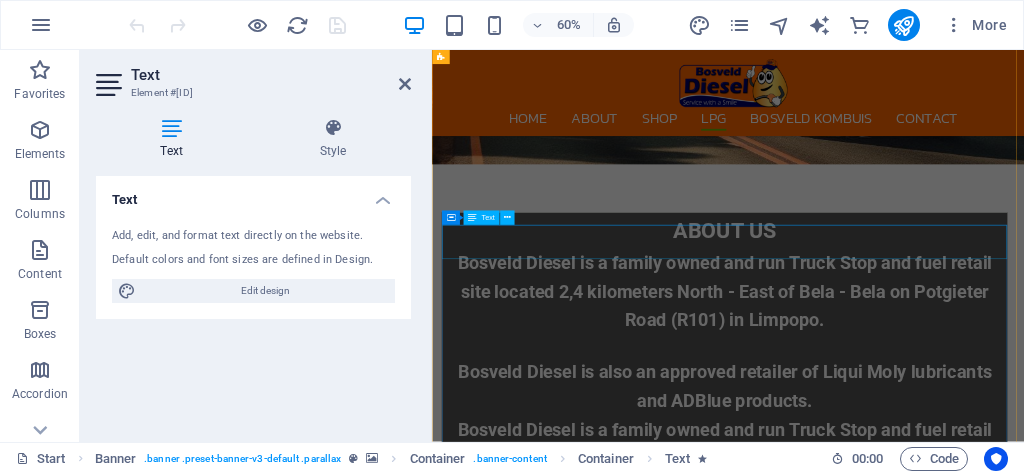 click on "LPG AND ILLUMINATING PARAFFIN PRICE  - JULY" at bounding box center [926, 4745] 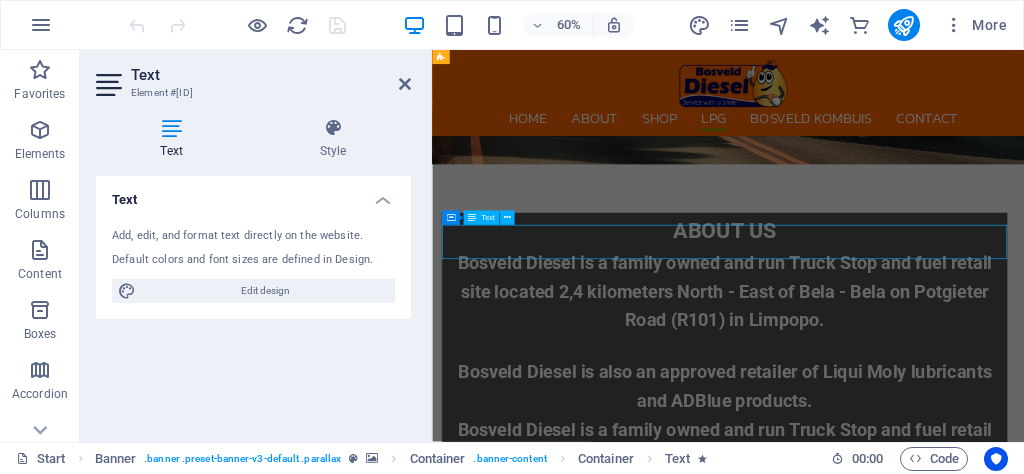 click on "LPG AND ILLUMINATING PARAFFIN PRICE  - JULY" at bounding box center [926, 4745] 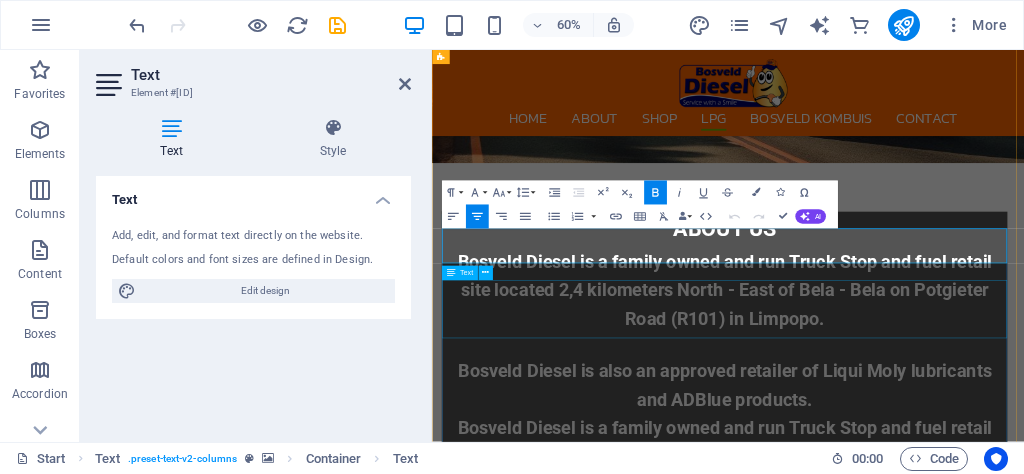 scroll, scrollTop: 2750, scrollLeft: 0, axis: vertical 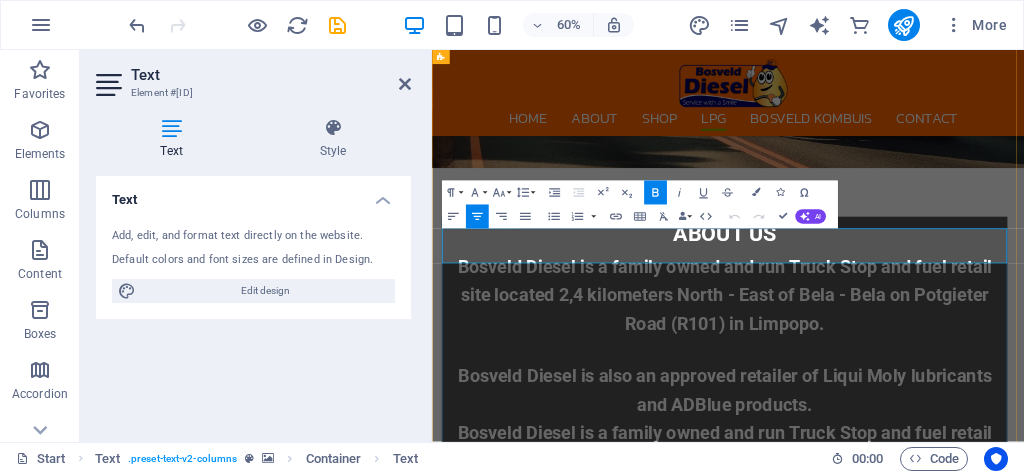 click on "LPG AND ILLUMINATING PARAFFIN PRICE  - JULY" at bounding box center [926, 4750] 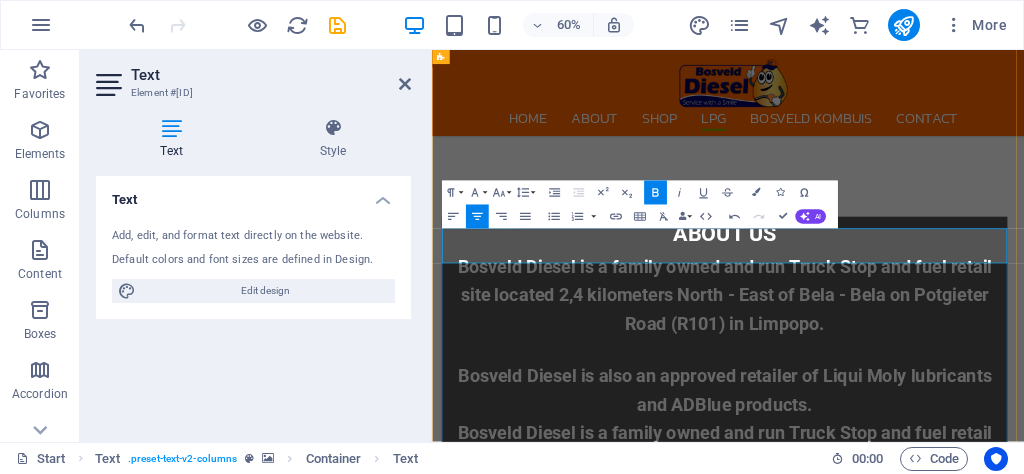type 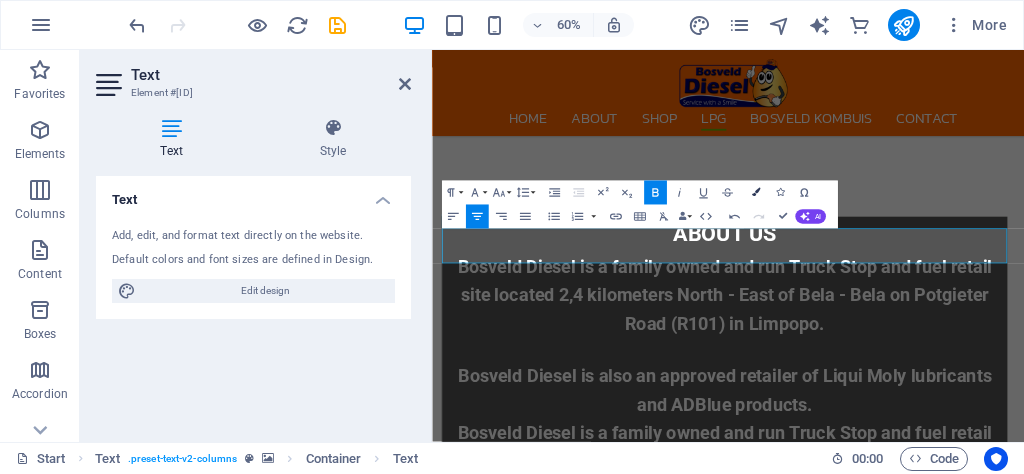 click at bounding box center (756, 193) 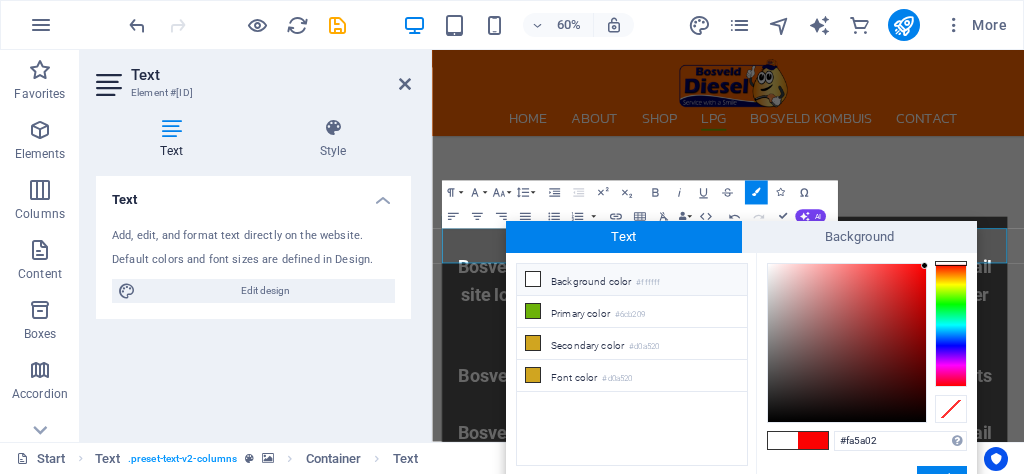 click at bounding box center (951, 325) 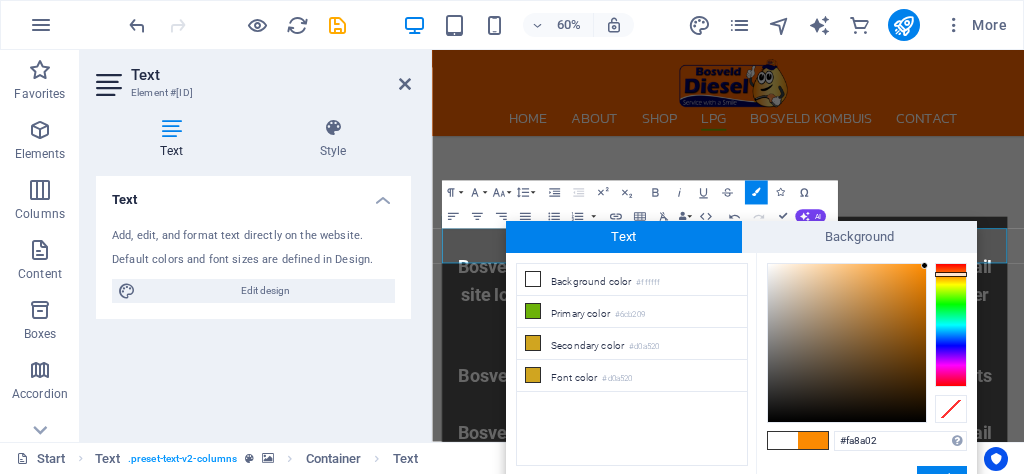 type on "#fa9602" 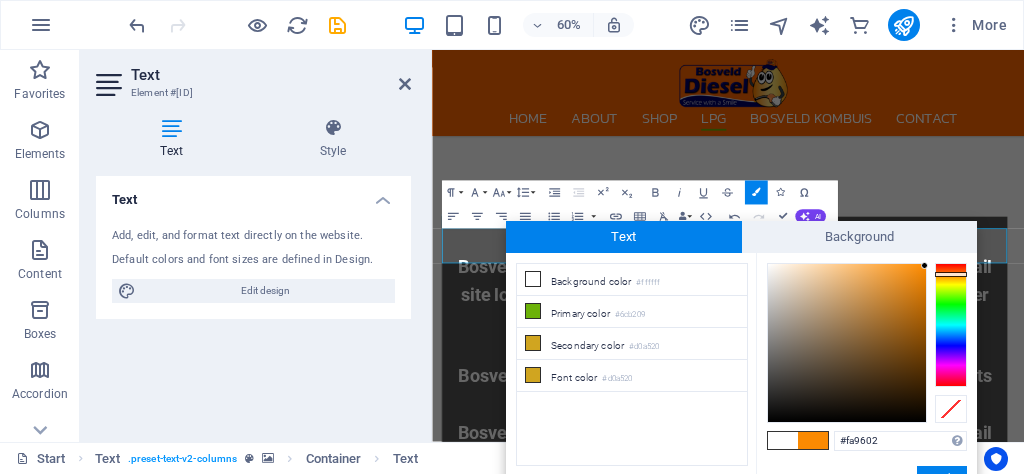click at bounding box center [951, 325] 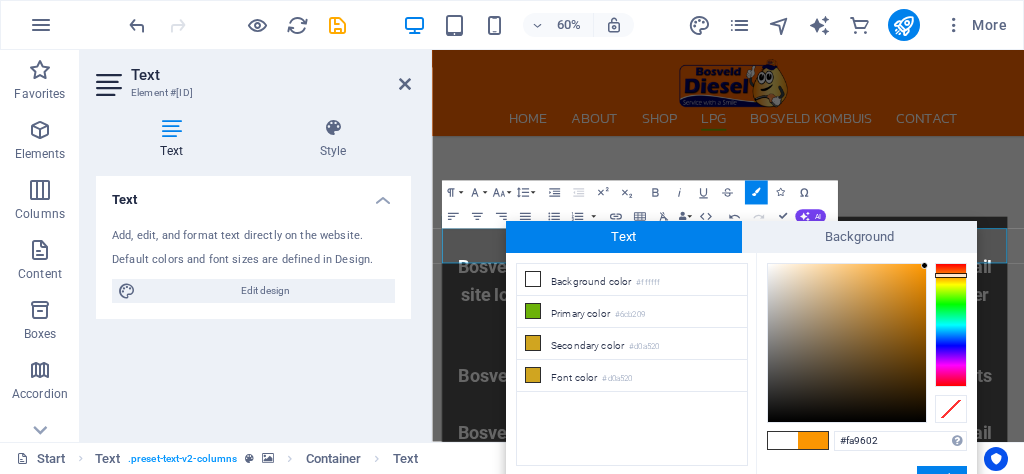 drag, startPoint x: 915, startPoint y: 227, endPoint x: 917, endPoint y: 254, distance: 27.073973 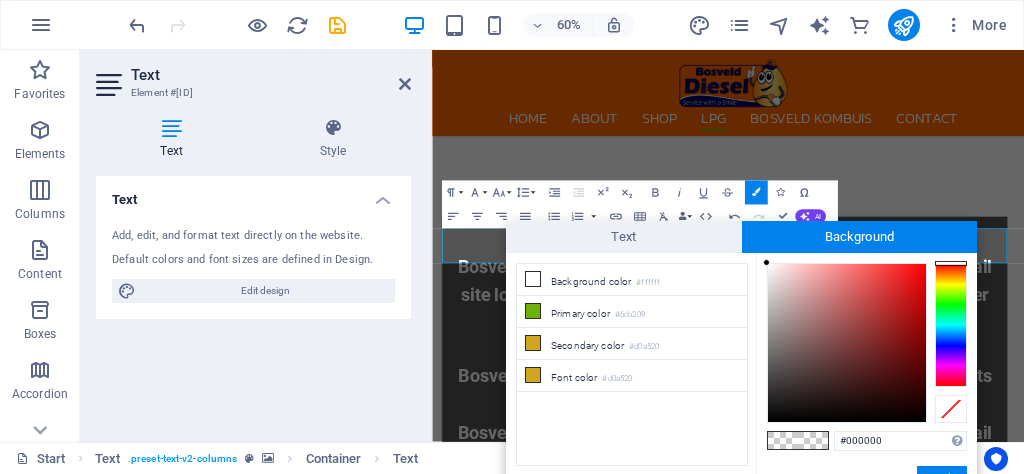click at bounding box center (951, 325) 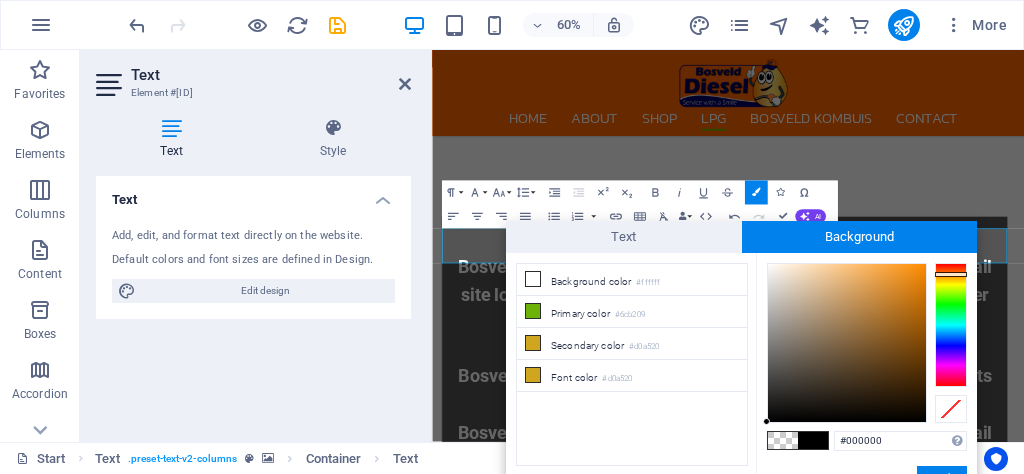type on "#f58a08" 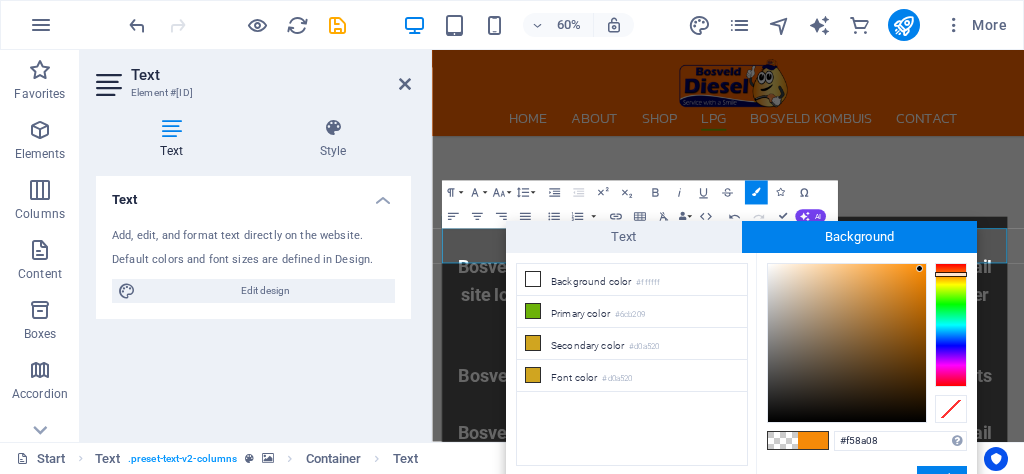 click at bounding box center [847, 343] 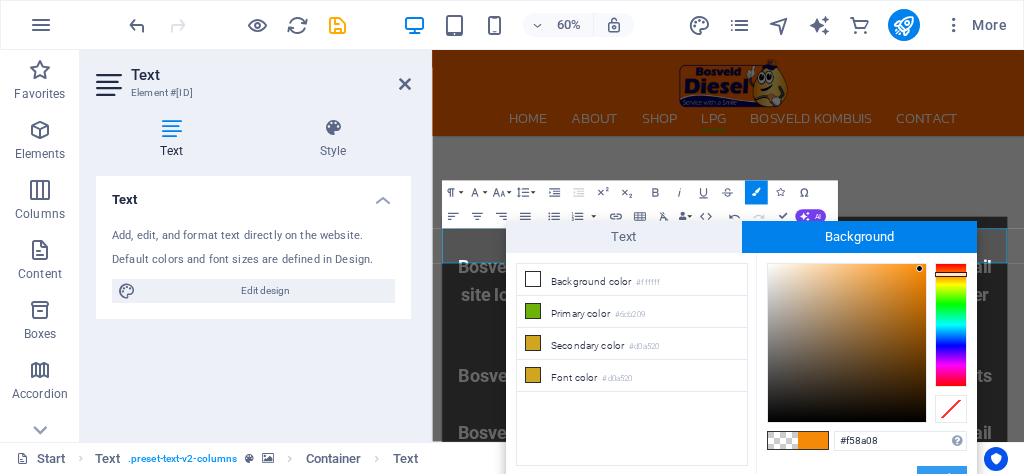 click on "Apply" at bounding box center [942, 478] 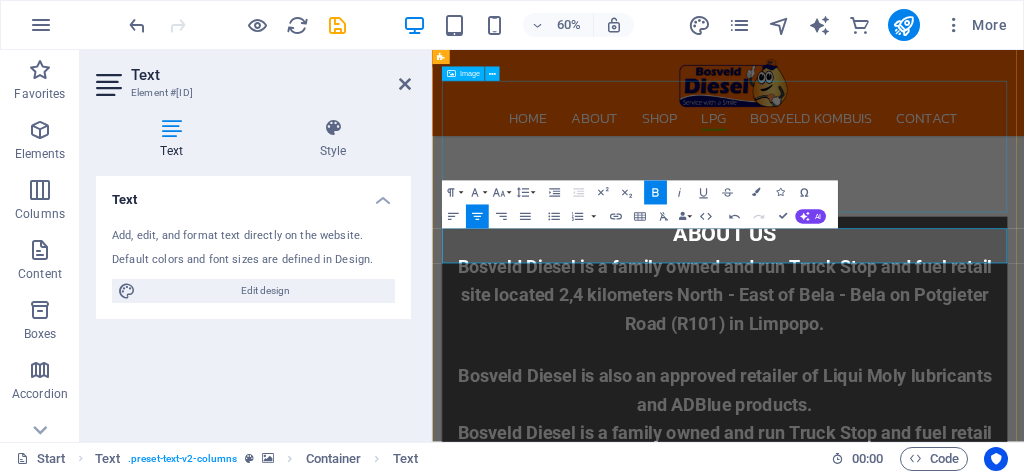 click at bounding box center (926, 4584) 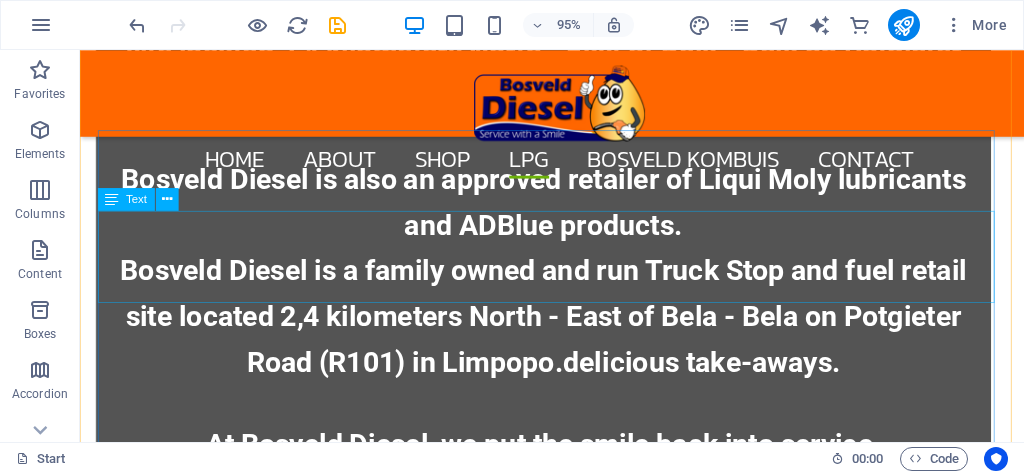 scroll, scrollTop: 2910, scrollLeft: 0, axis: vertical 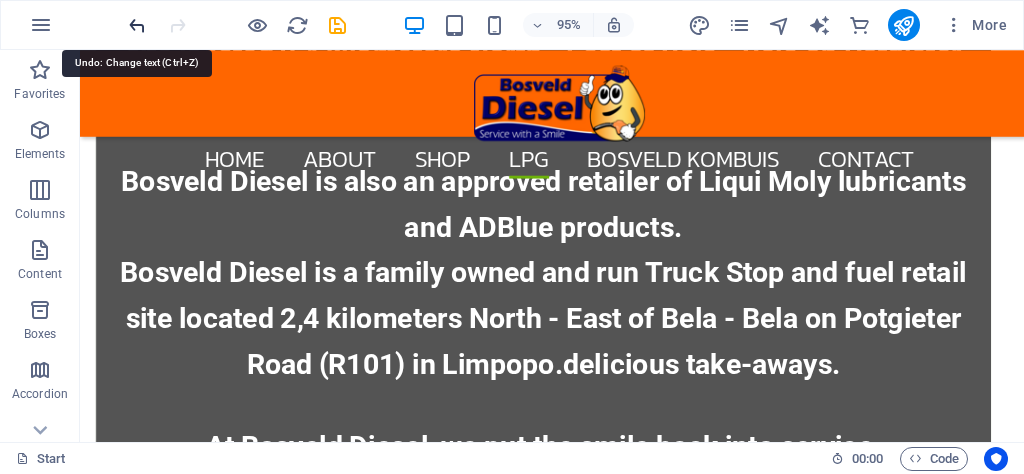 click at bounding box center [137, 25] 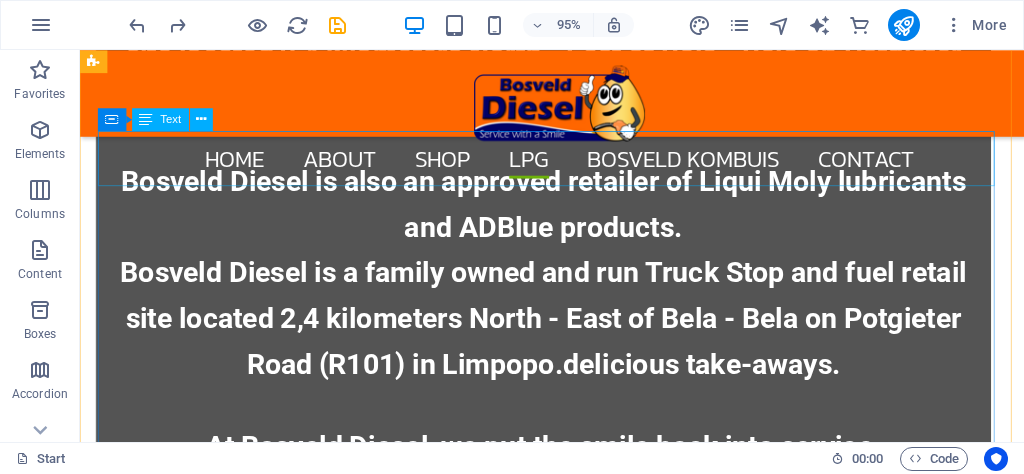 click on "LPG AND ILLUMINATING PARAFFIN PRICE  - JULY" at bounding box center [577, 4345] 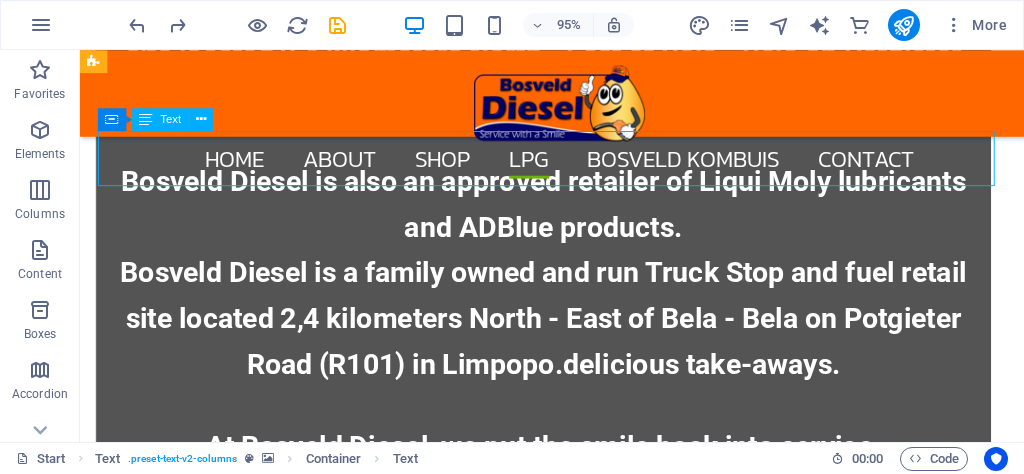 click on "LPG AND ILLUMINATING PARAFFIN PRICE  - JULY" at bounding box center (577, 4345) 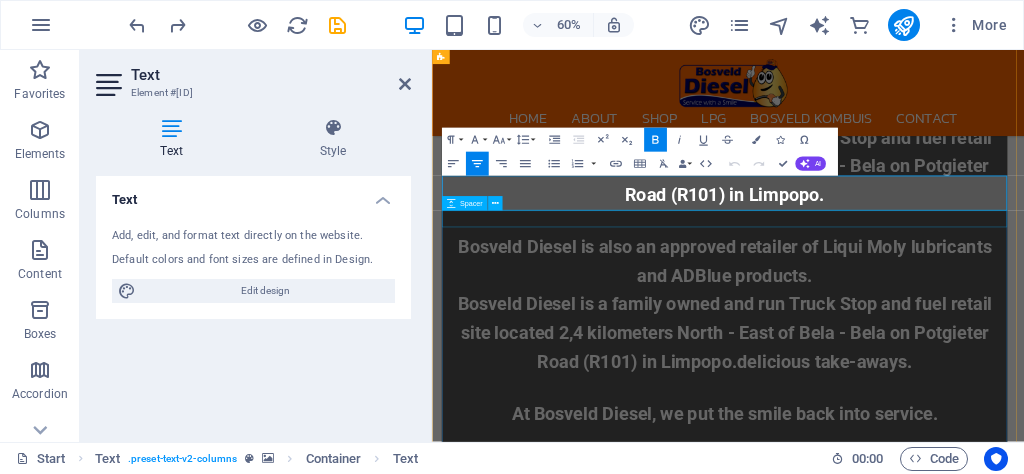 scroll, scrollTop: 2724, scrollLeft: 0, axis: vertical 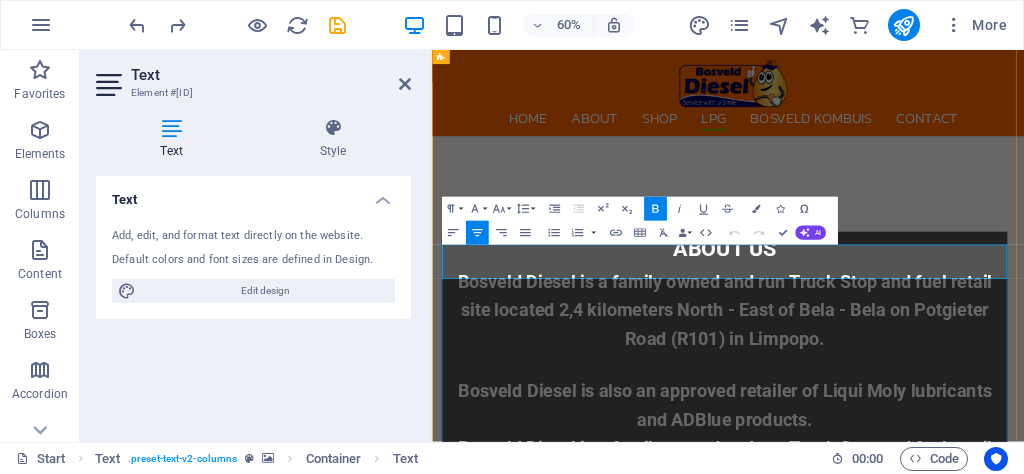 drag, startPoint x: 1180, startPoint y: 403, endPoint x: 1246, endPoint y: 403, distance: 66 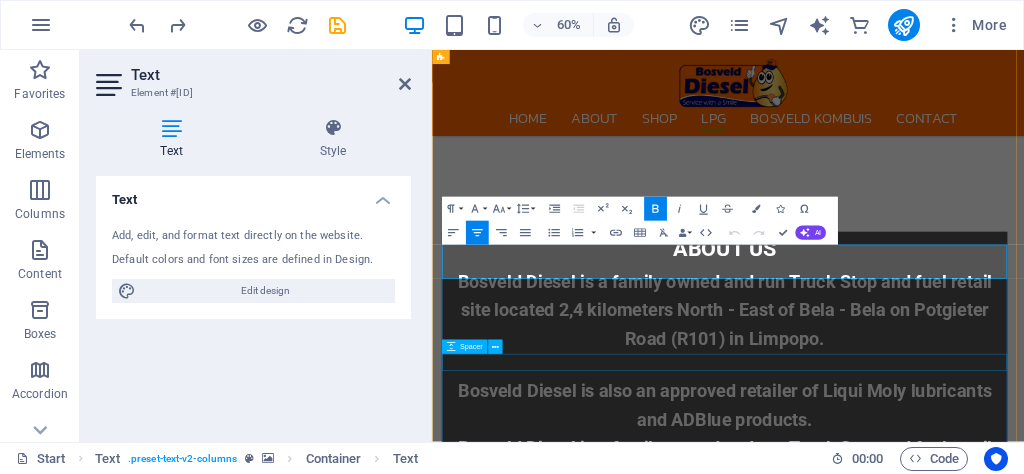 type 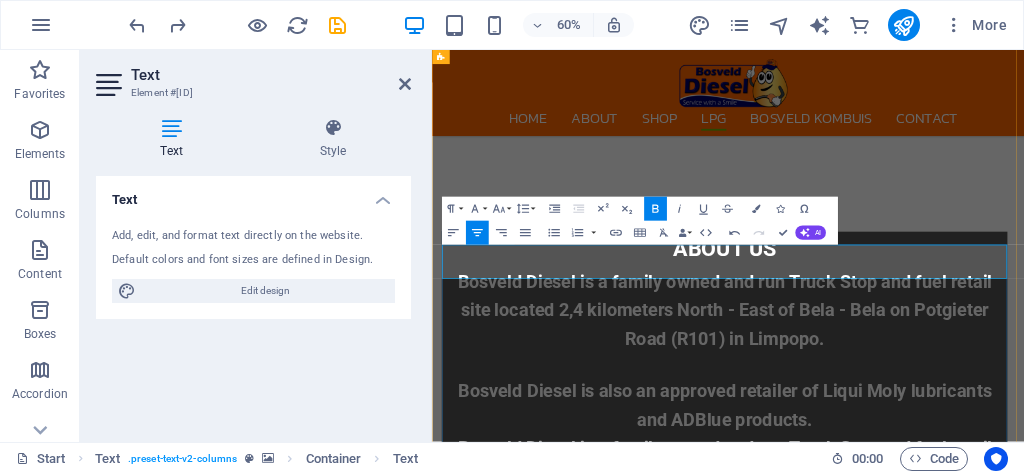 drag, startPoint x: 1159, startPoint y: 397, endPoint x: 1264, endPoint y: 399, distance: 105.01904 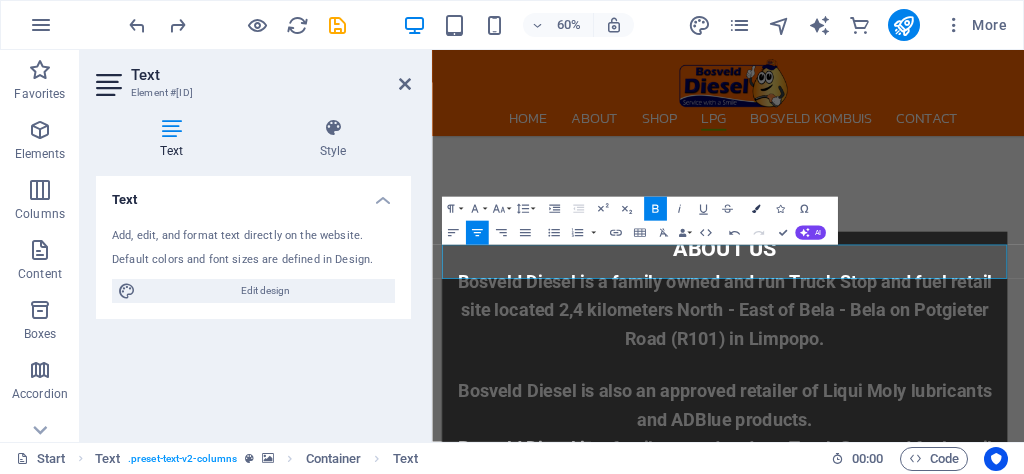 click at bounding box center (756, 209) 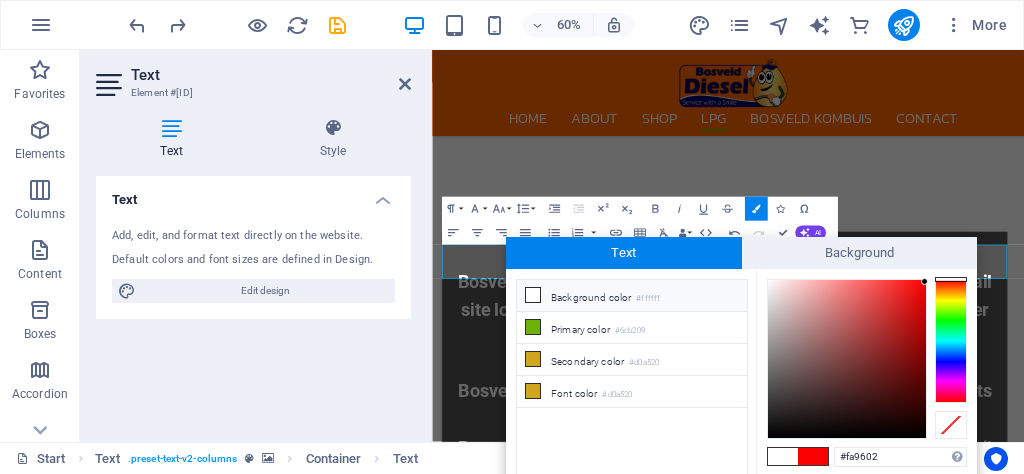 type on "#faa202" 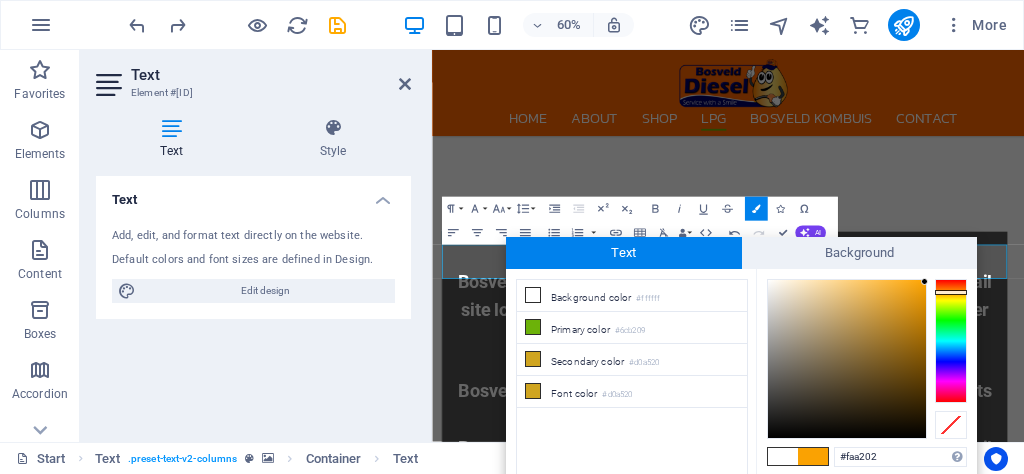 click at bounding box center [951, 341] 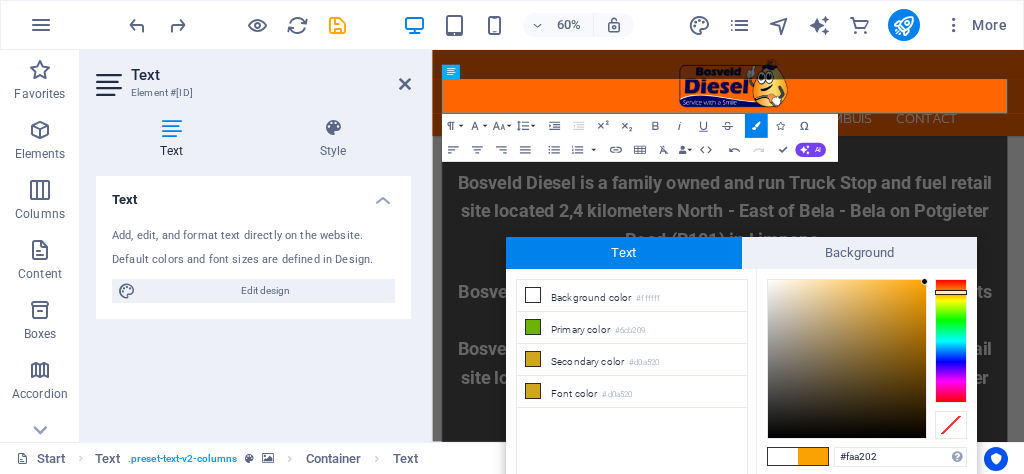 scroll, scrollTop: 3186, scrollLeft: 0, axis: vertical 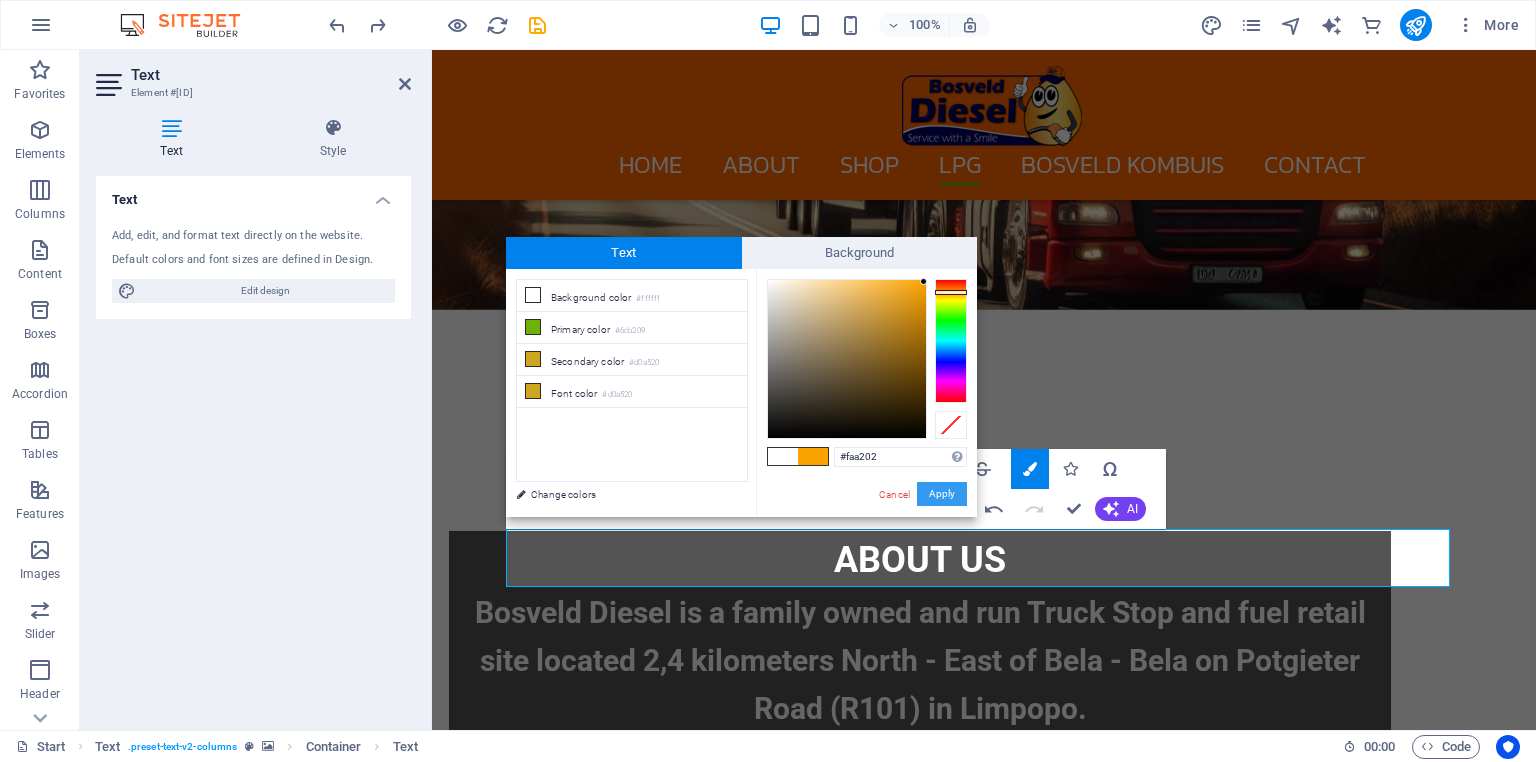 click on "Apply" at bounding box center [942, 494] 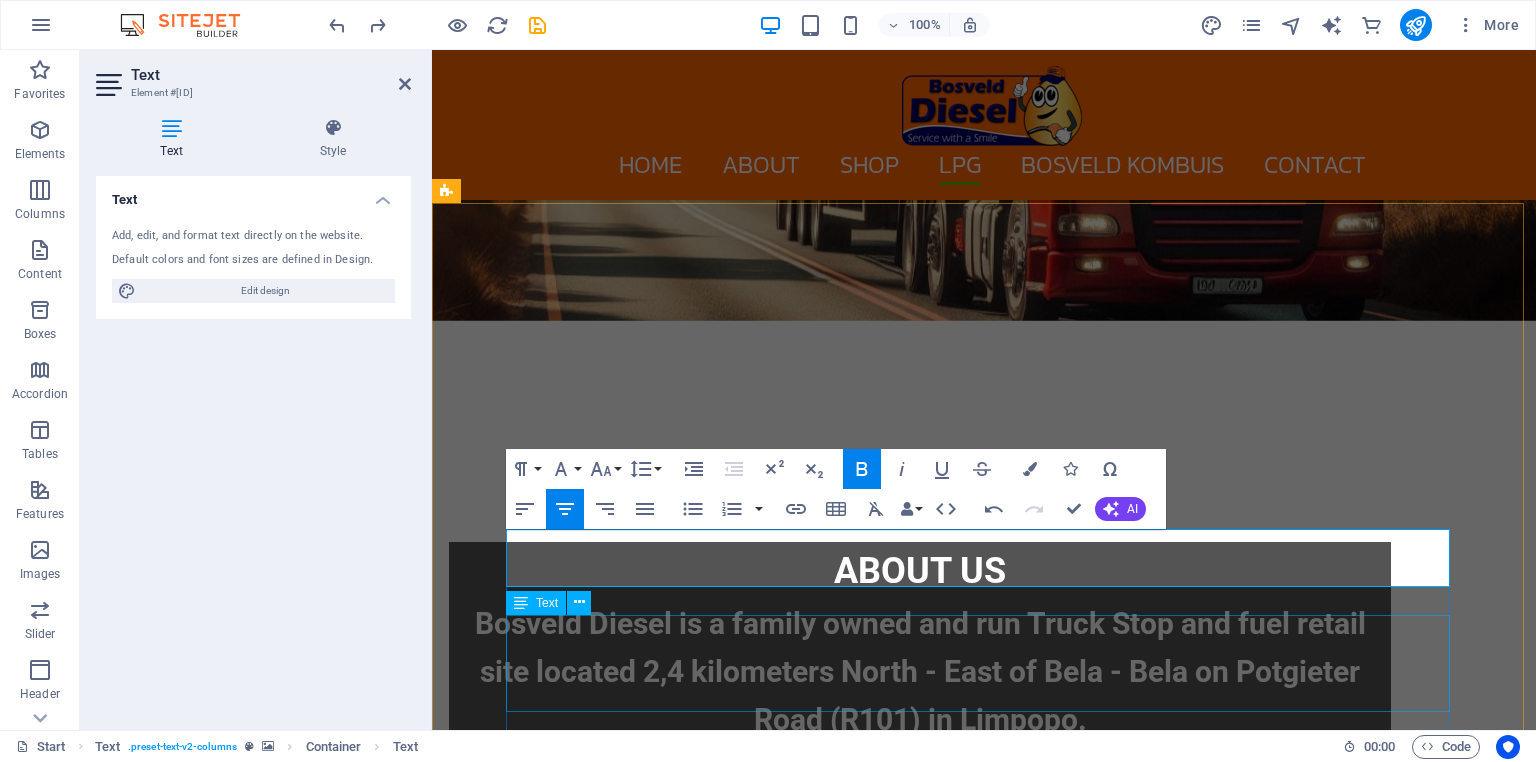 click on "PARAFFIN PUMP PRICE PER LITRE R 16.93" at bounding box center (984, 5071) 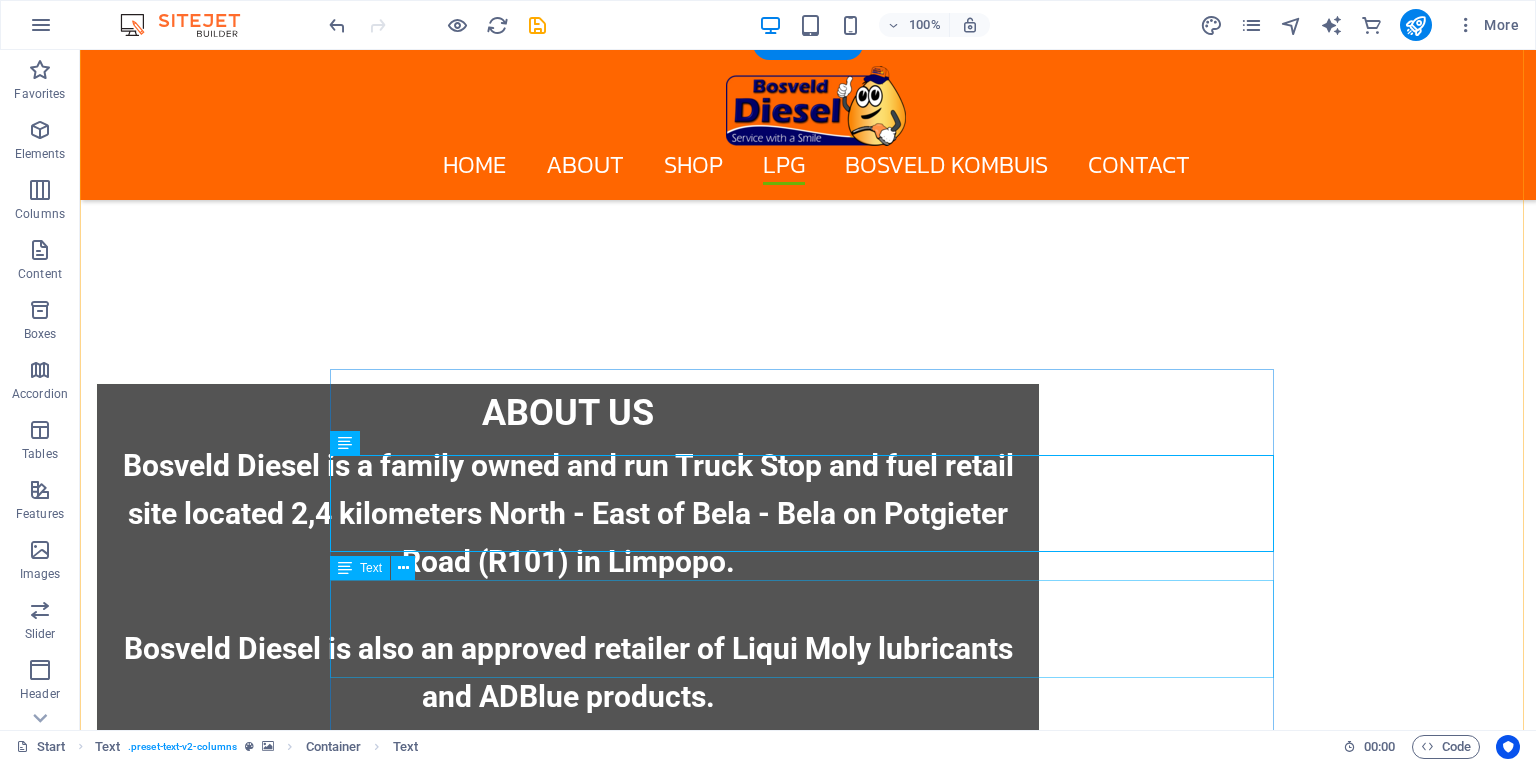 scroll, scrollTop: 2735, scrollLeft: 0, axis: vertical 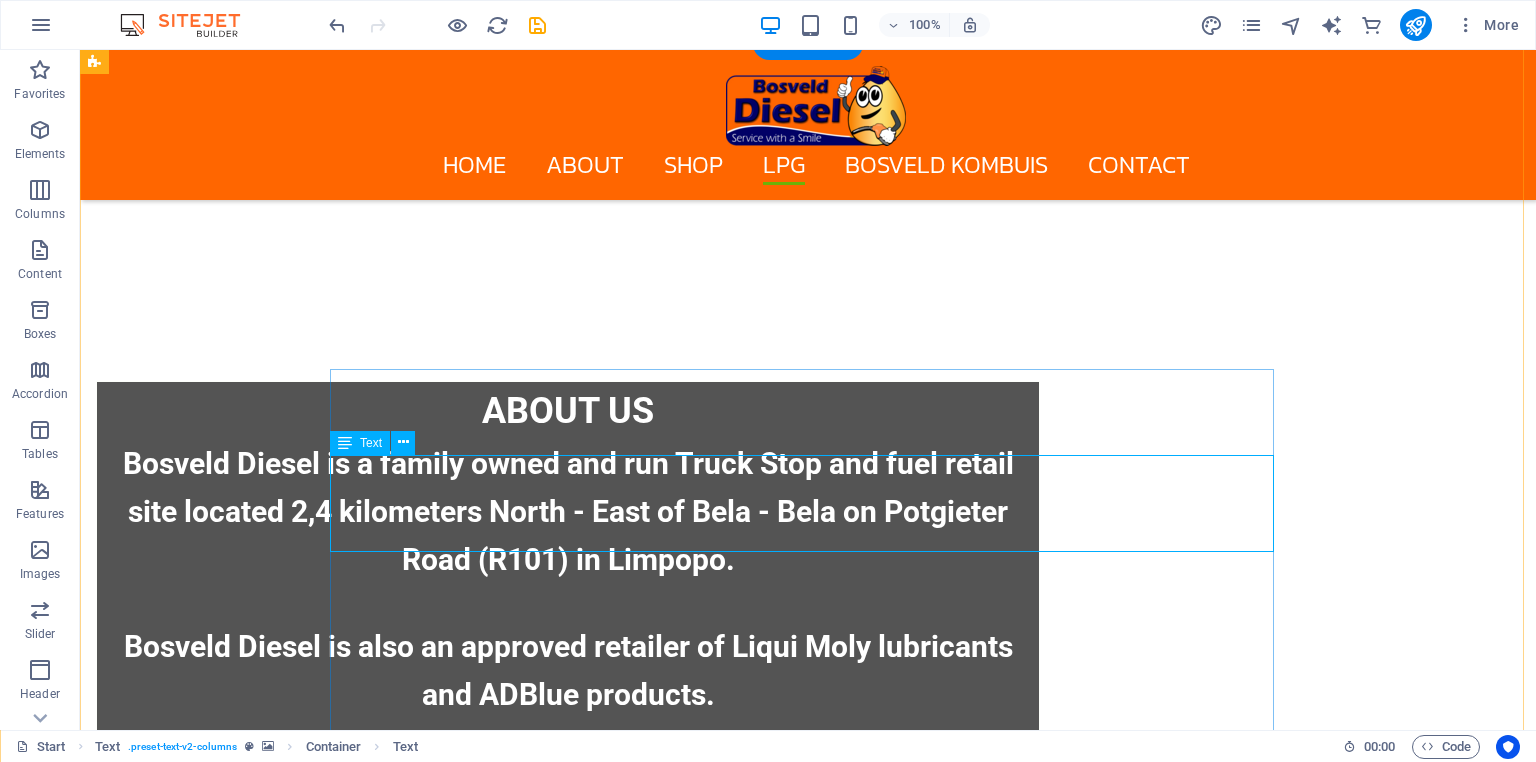 click on "PARAFFIN PUMP PRICE PER LITRE R 16.93" at bounding box center [808, 4911] 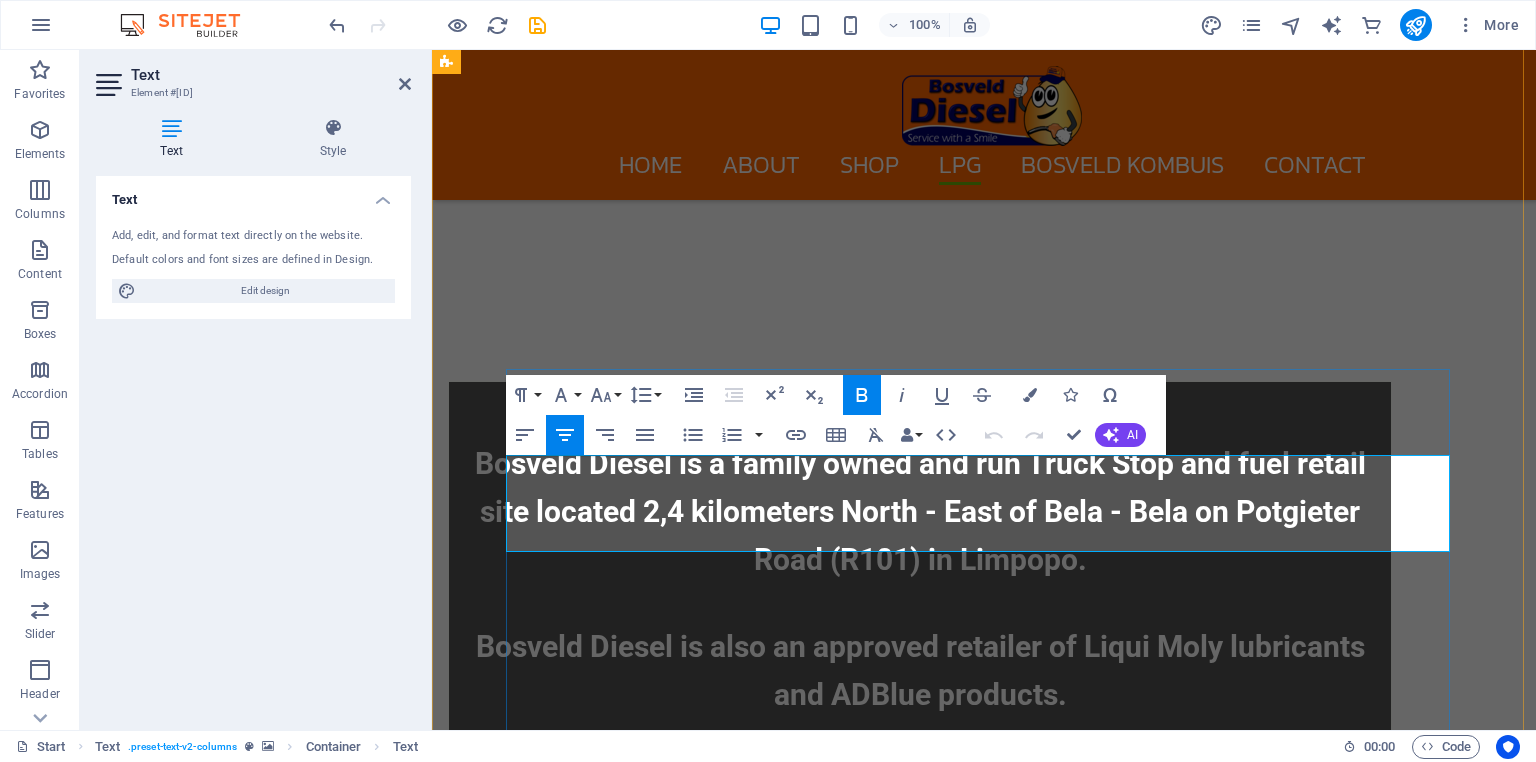 drag, startPoint x: 956, startPoint y: 525, endPoint x: 1029, endPoint y: 521, distance: 73.109505 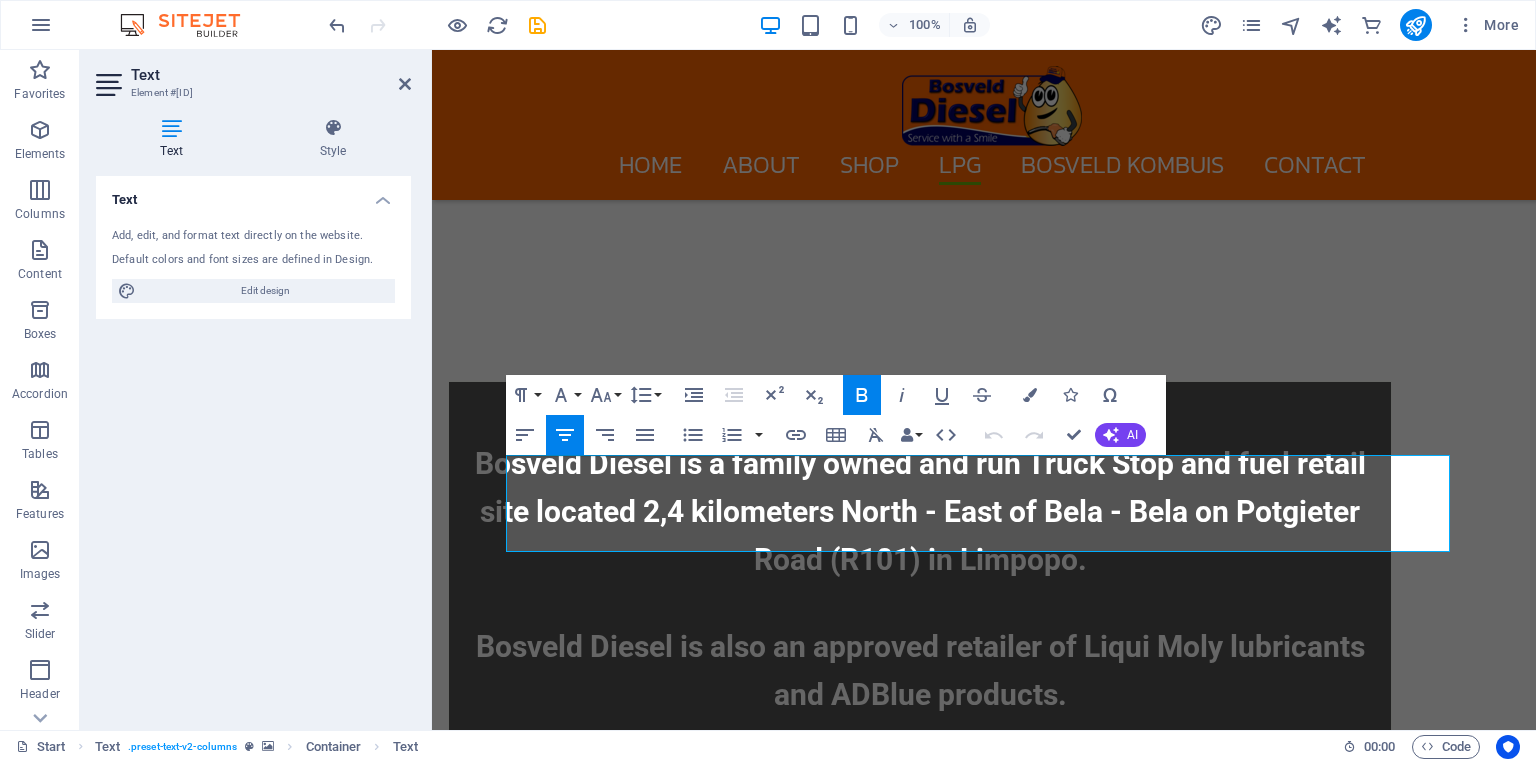 type 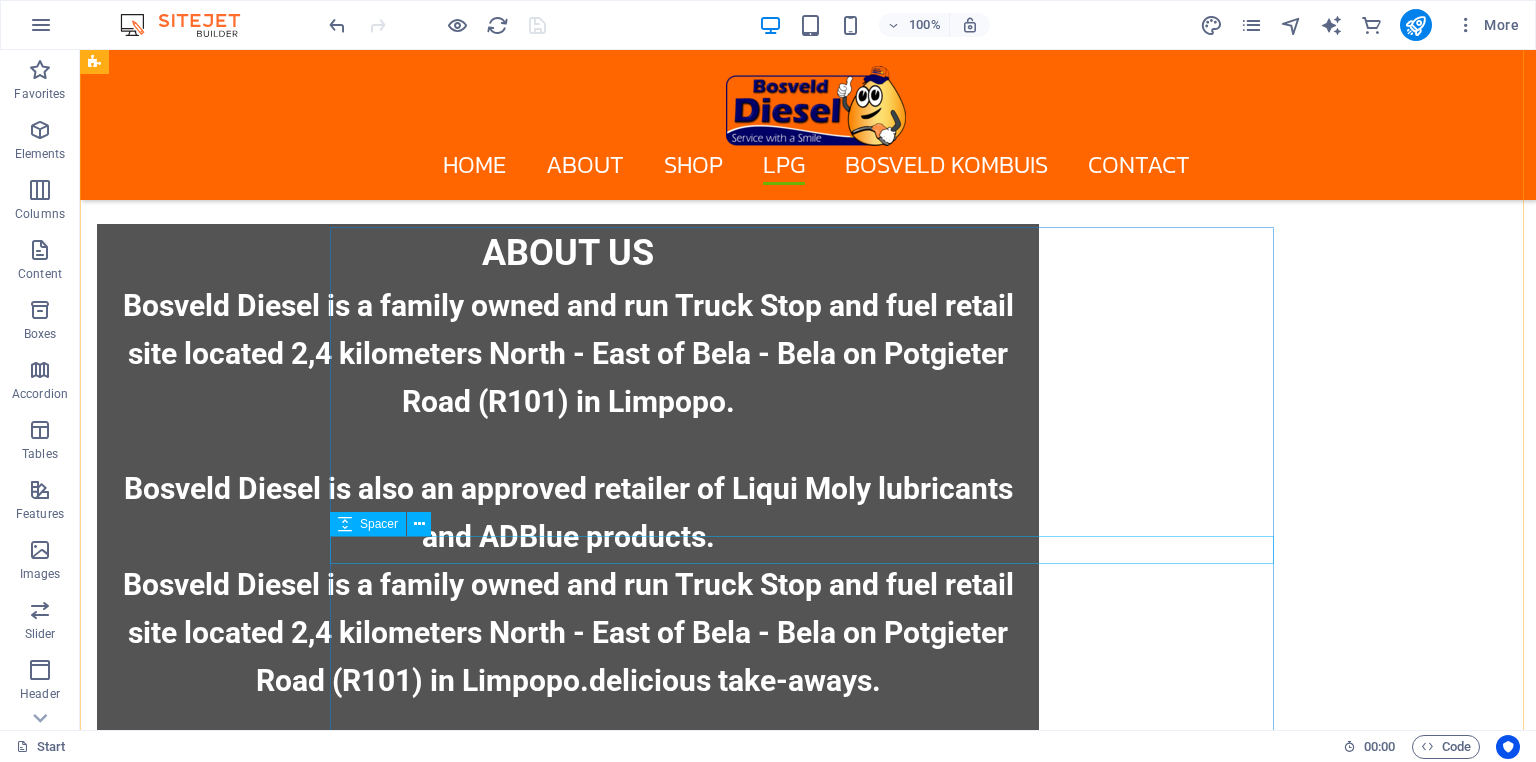 scroll, scrollTop: 2895, scrollLeft: 0, axis: vertical 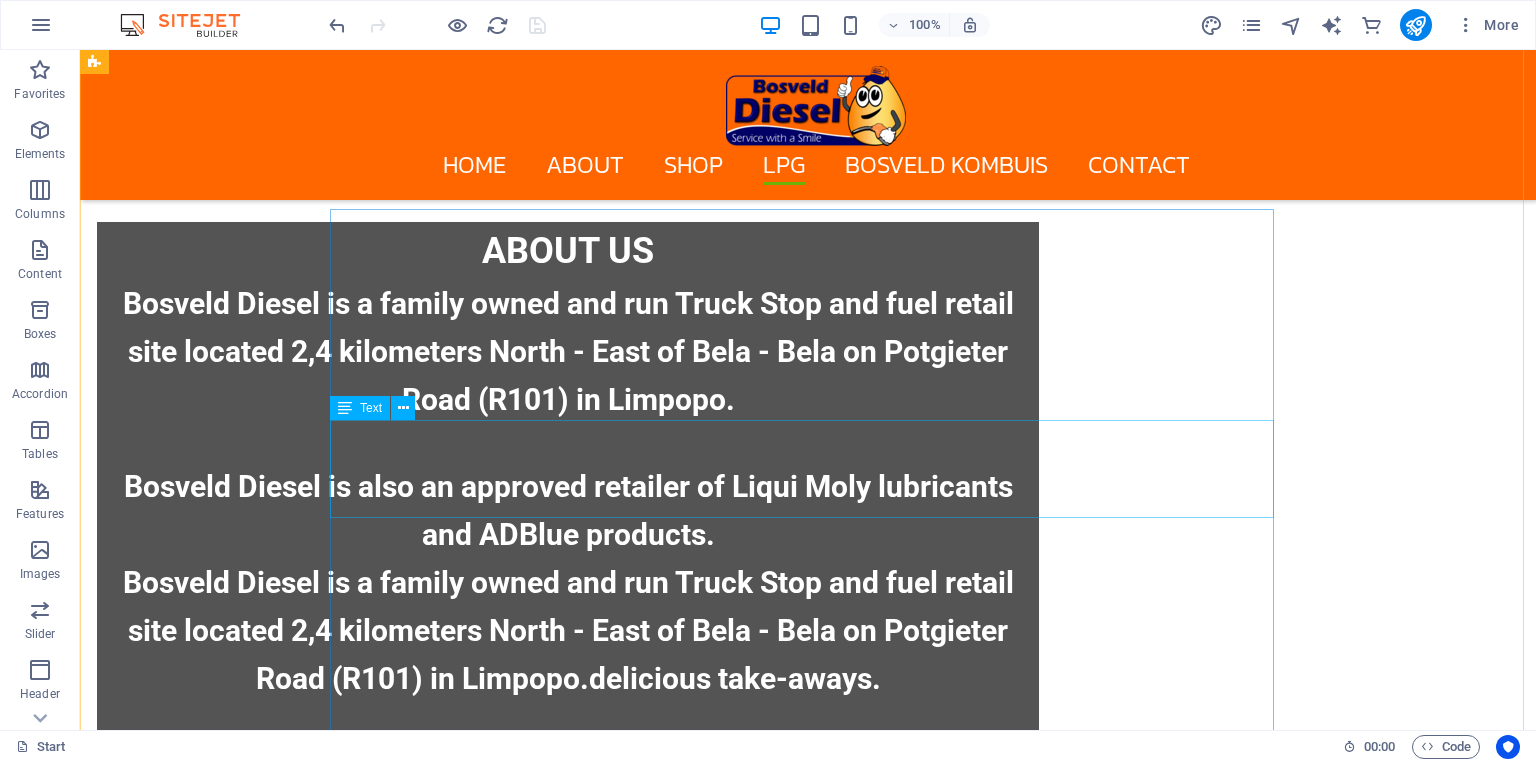 click on "REFILL GAS PRICE PER KG (VAT INCL) R 37.02" at bounding box center [808, 4877] 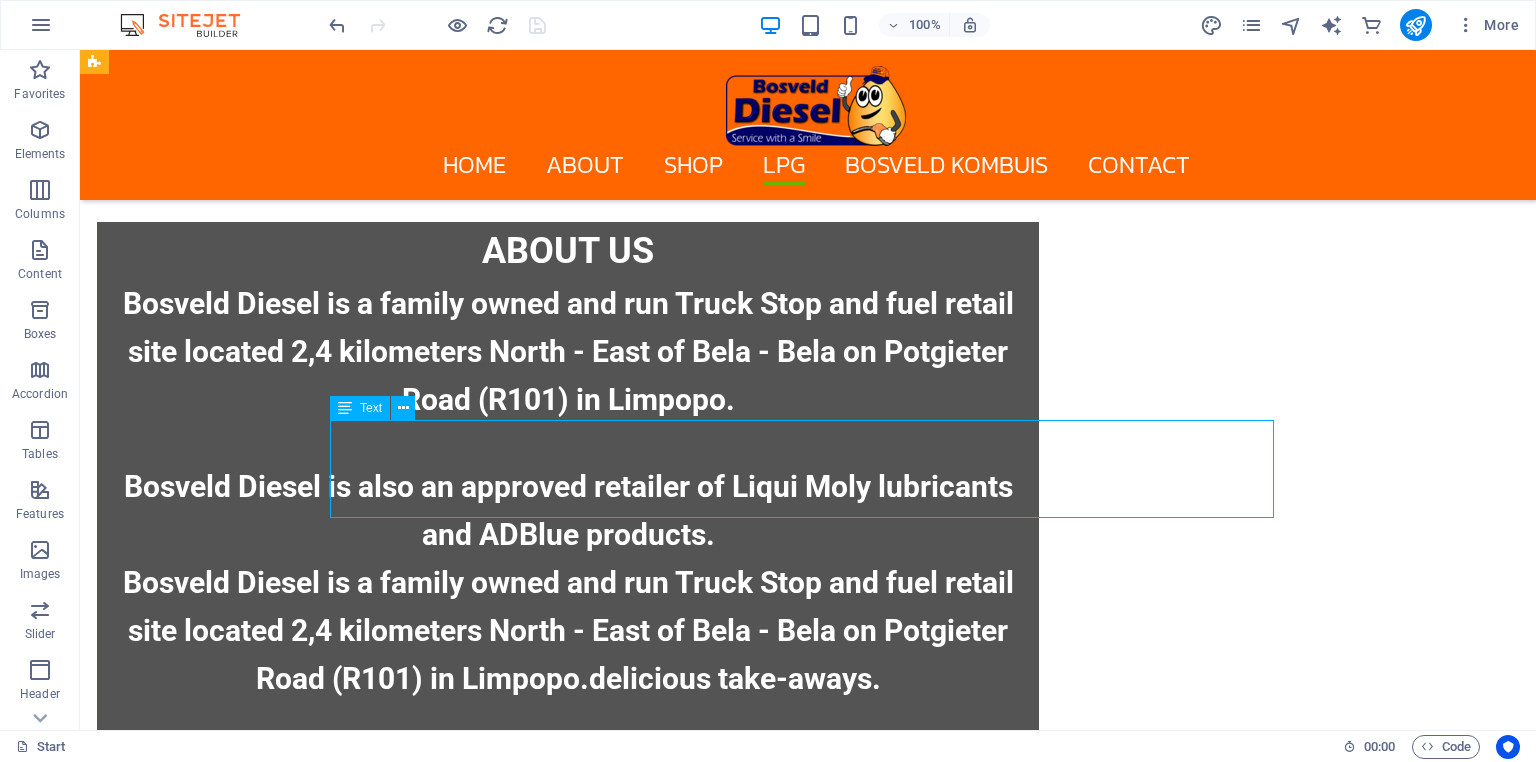 click on "REFILL GAS PRICE PER KG (VAT INCL) R 37.02" at bounding box center [808, 4877] 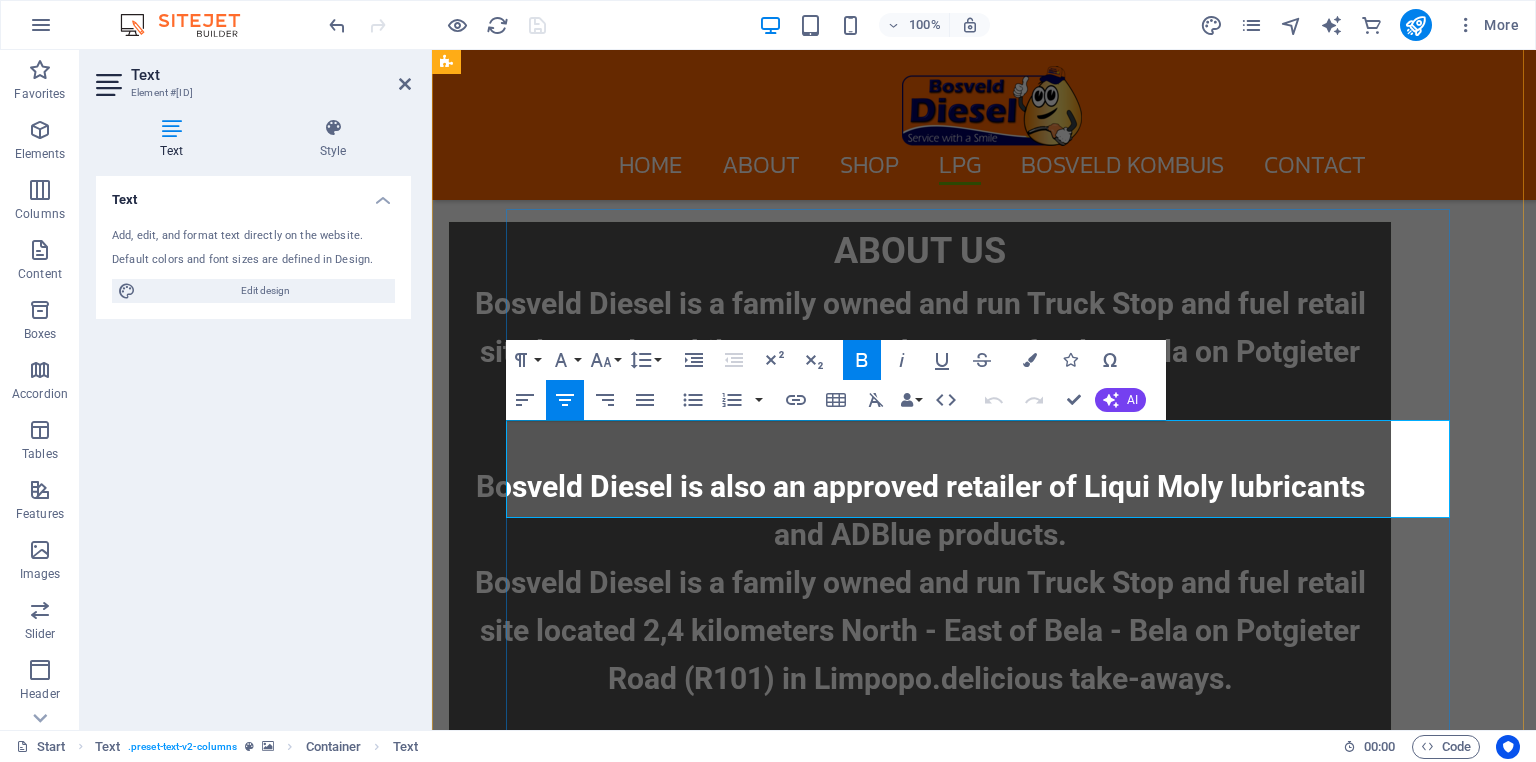 drag, startPoint x: 953, startPoint y: 496, endPoint x: 1048, endPoint y: 492, distance: 95.084175 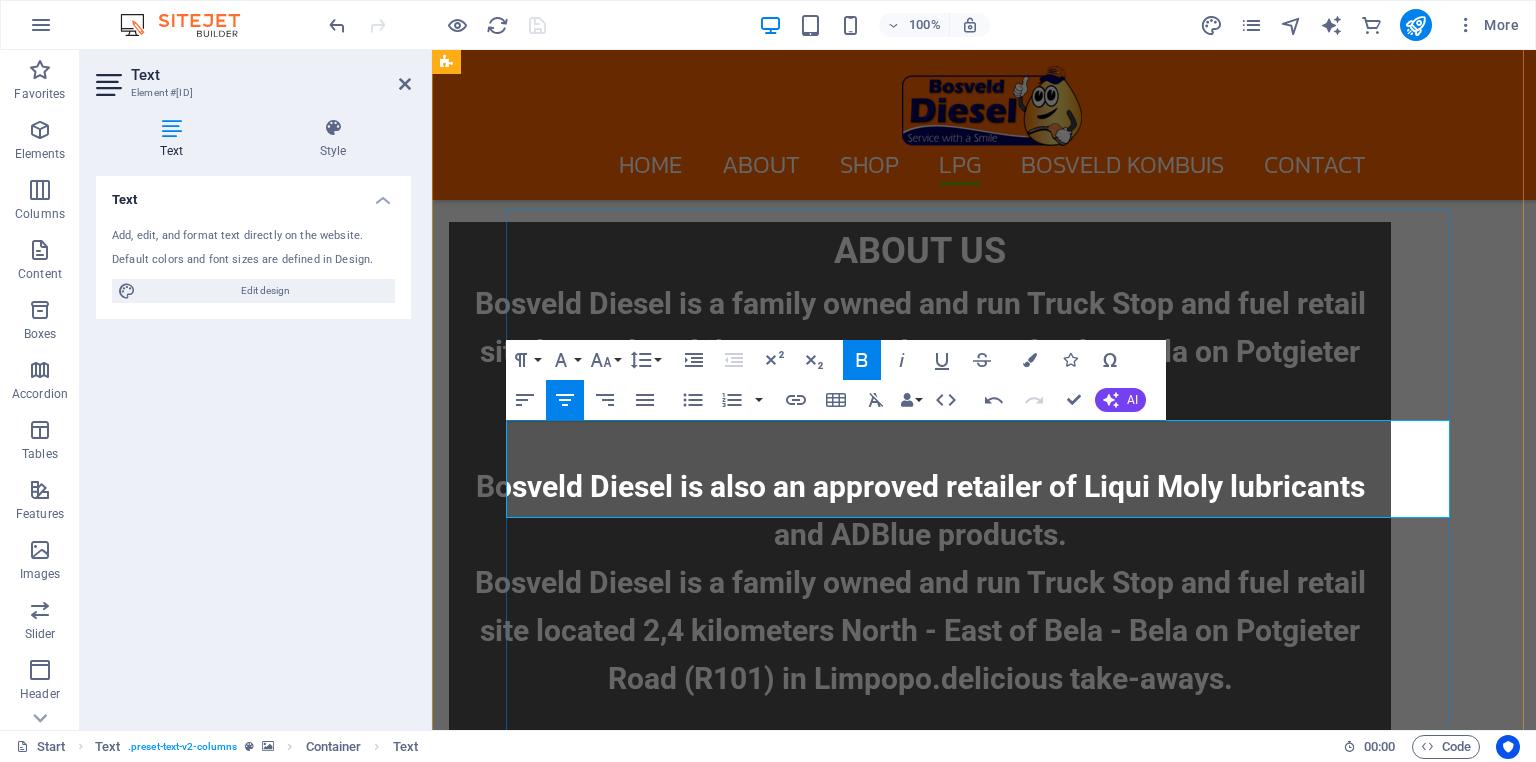 click on "R36.23" at bounding box center [984, 4900] 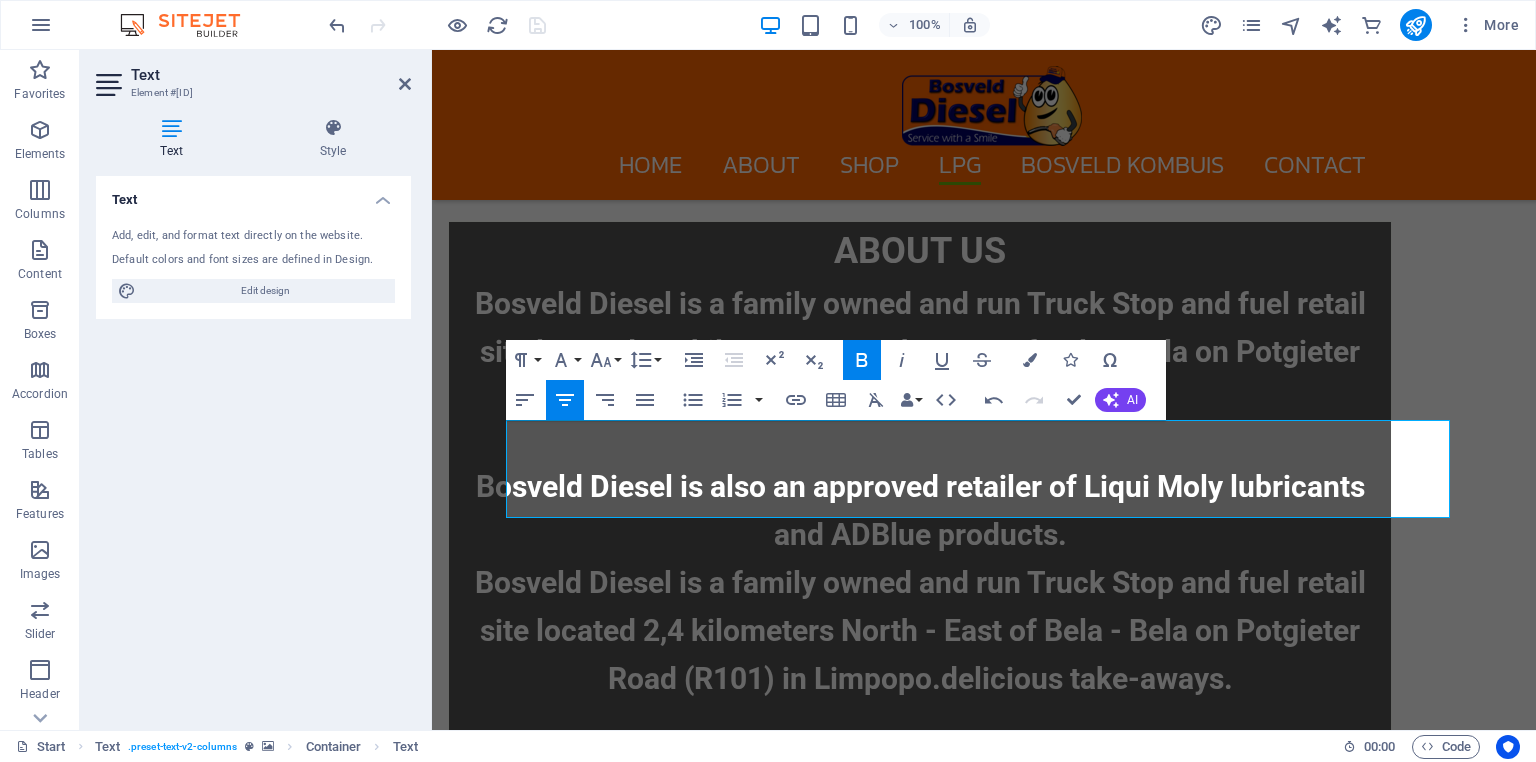 click at bounding box center (984, 3573) 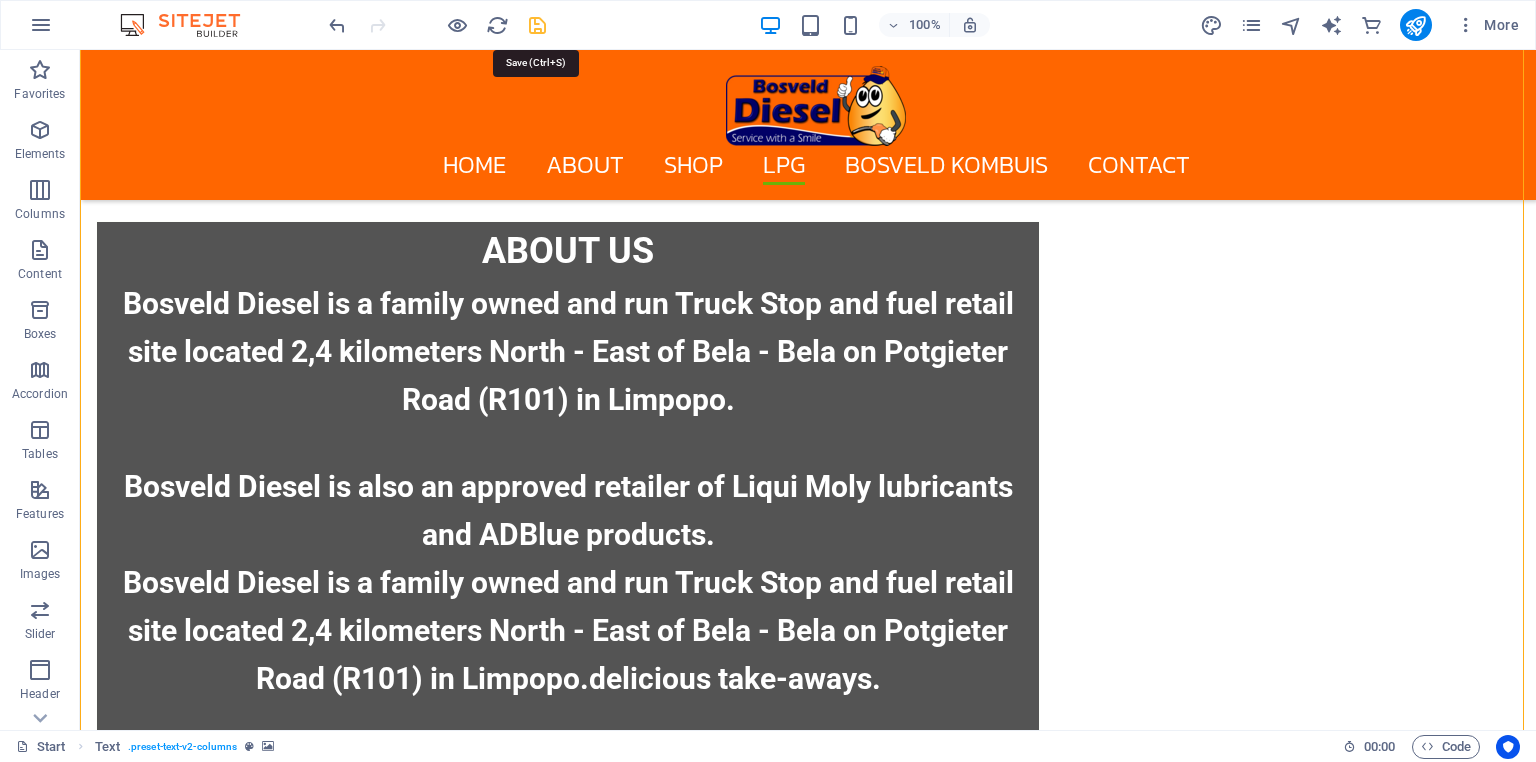 click at bounding box center [537, 25] 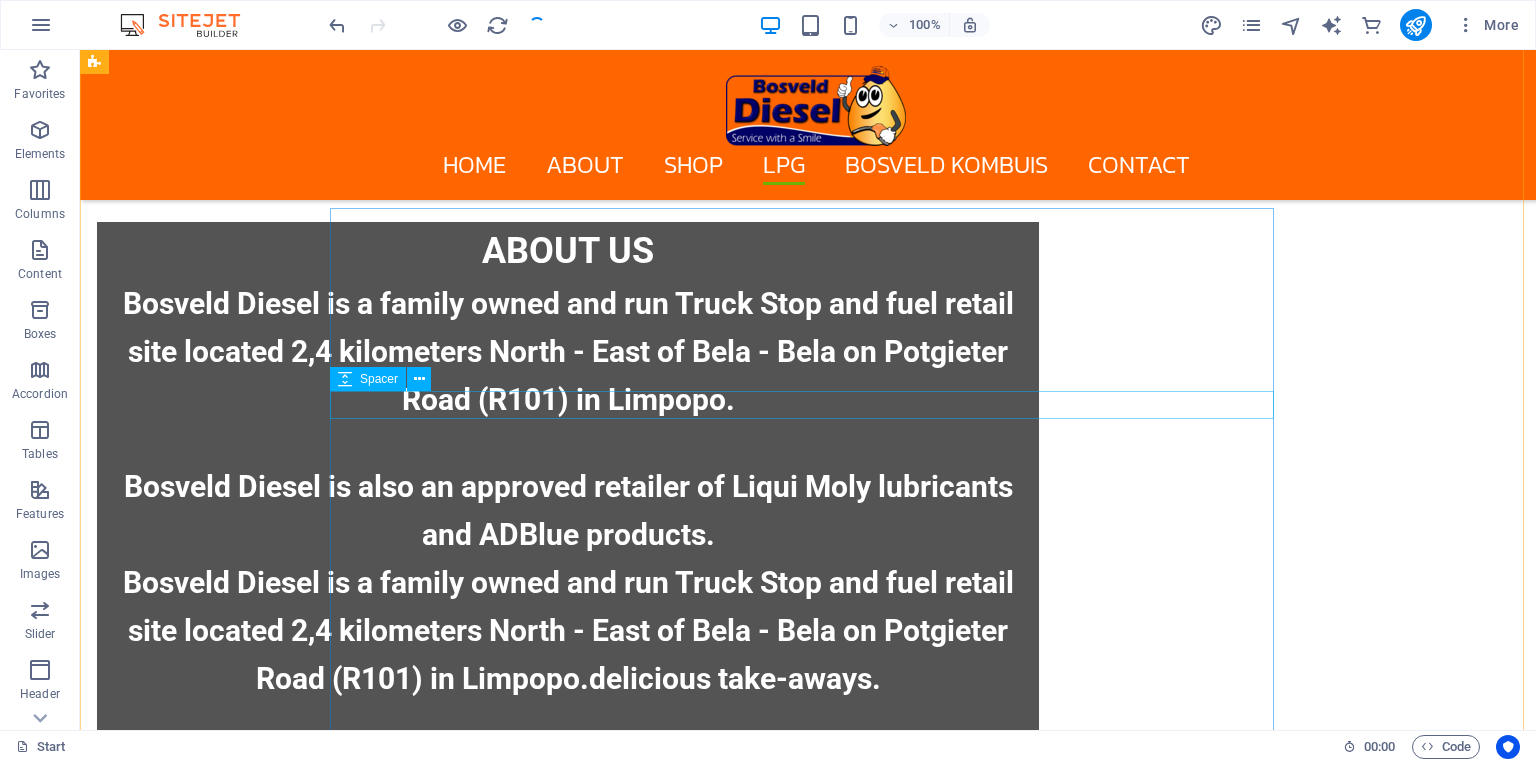 scroll, scrollTop: 3055, scrollLeft: 0, axis: vertical 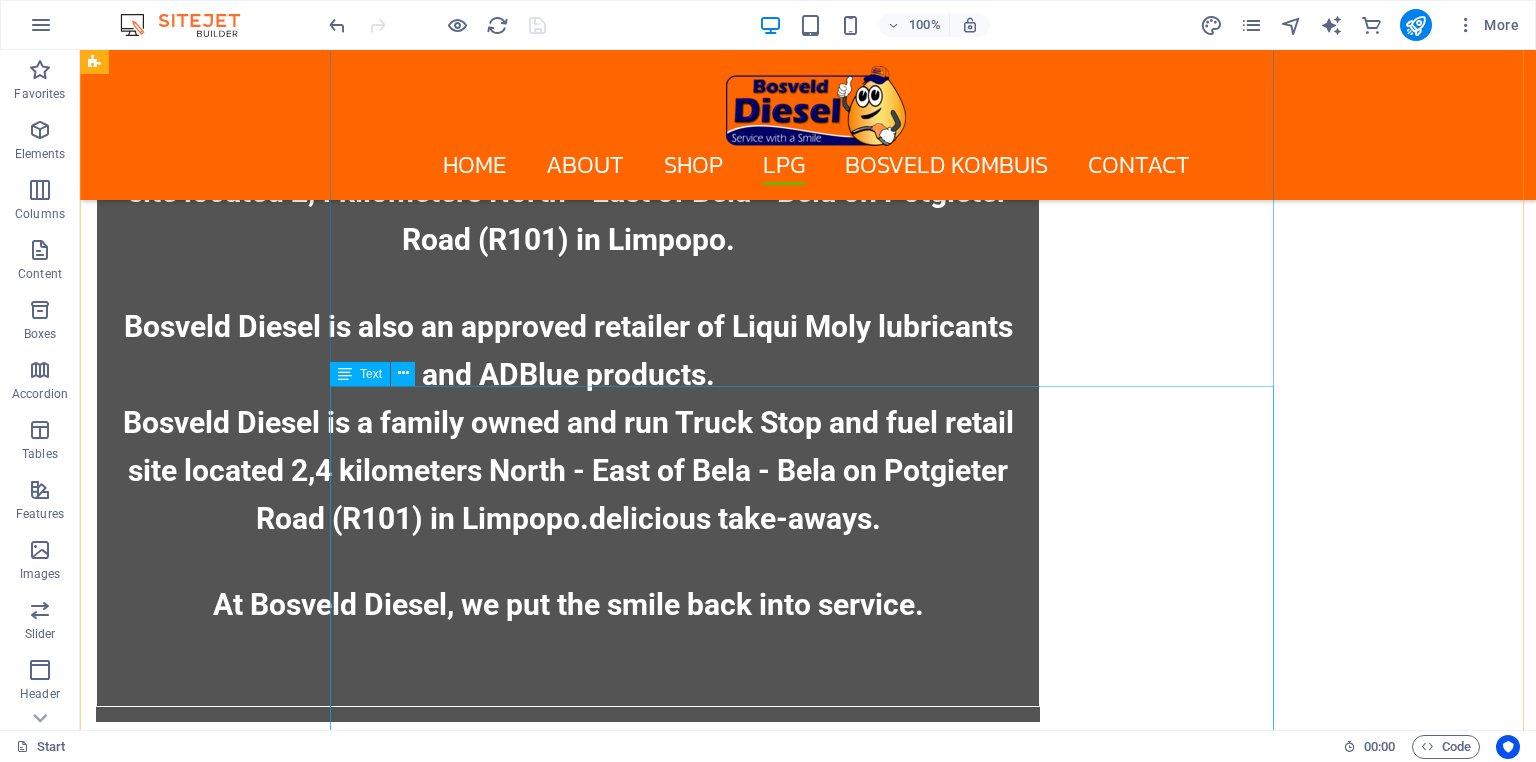 click on "GAS EXCHANGE PRICE (VAT INCL) SIZE     PRICE 5KG      R185.00 9KG    R 333.00 19KG     R 703.00 48KG     R 1777.00" at bounding box center (808, 4969) 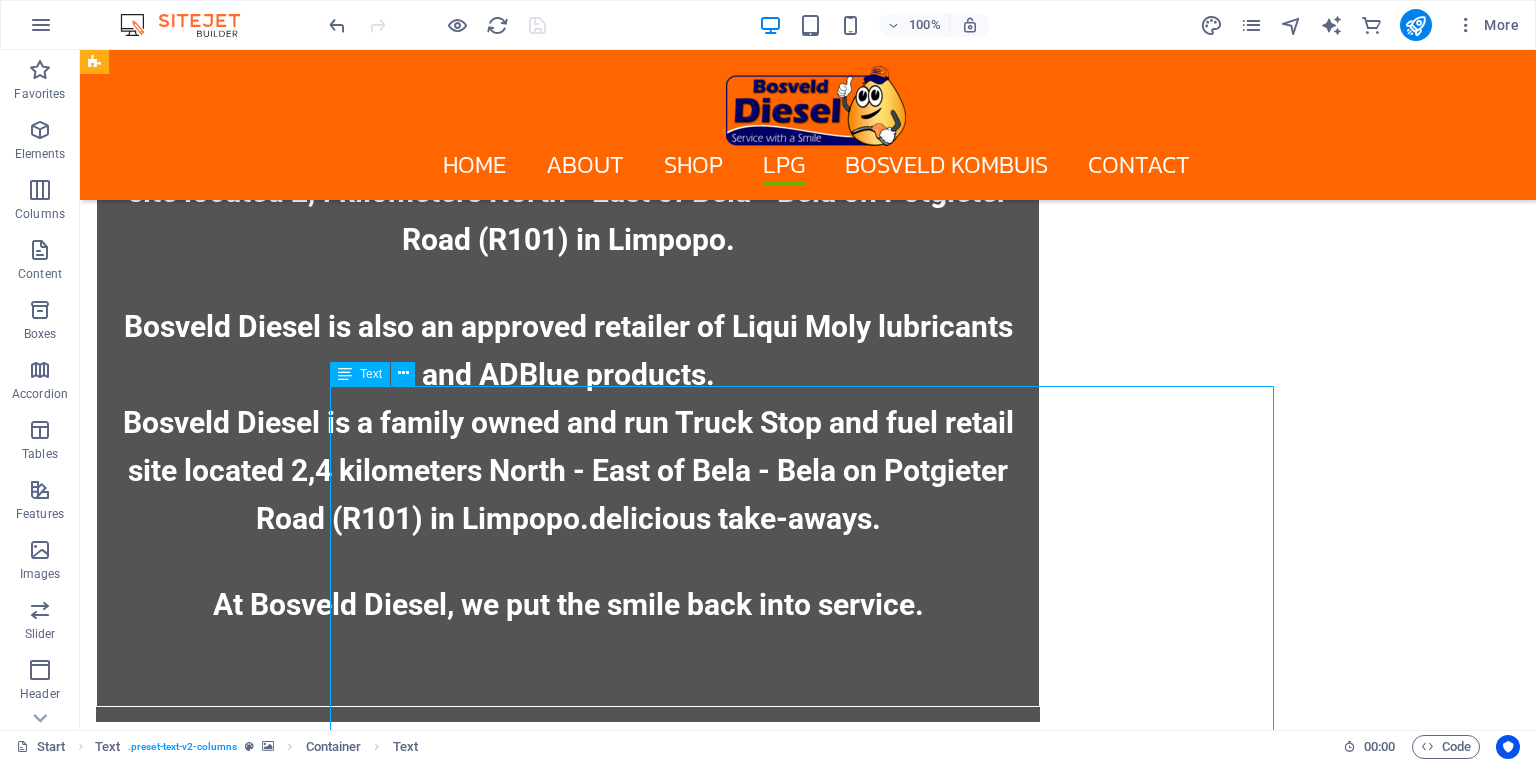 click on "GAS EXCHANGE PRICE (VAT INCL) SIZE     PRICE 5KG      R185.00 9KG    R 333.00 19KG     R 703.00 48KG     R 1777.00" at bounding box center [808, 4969] 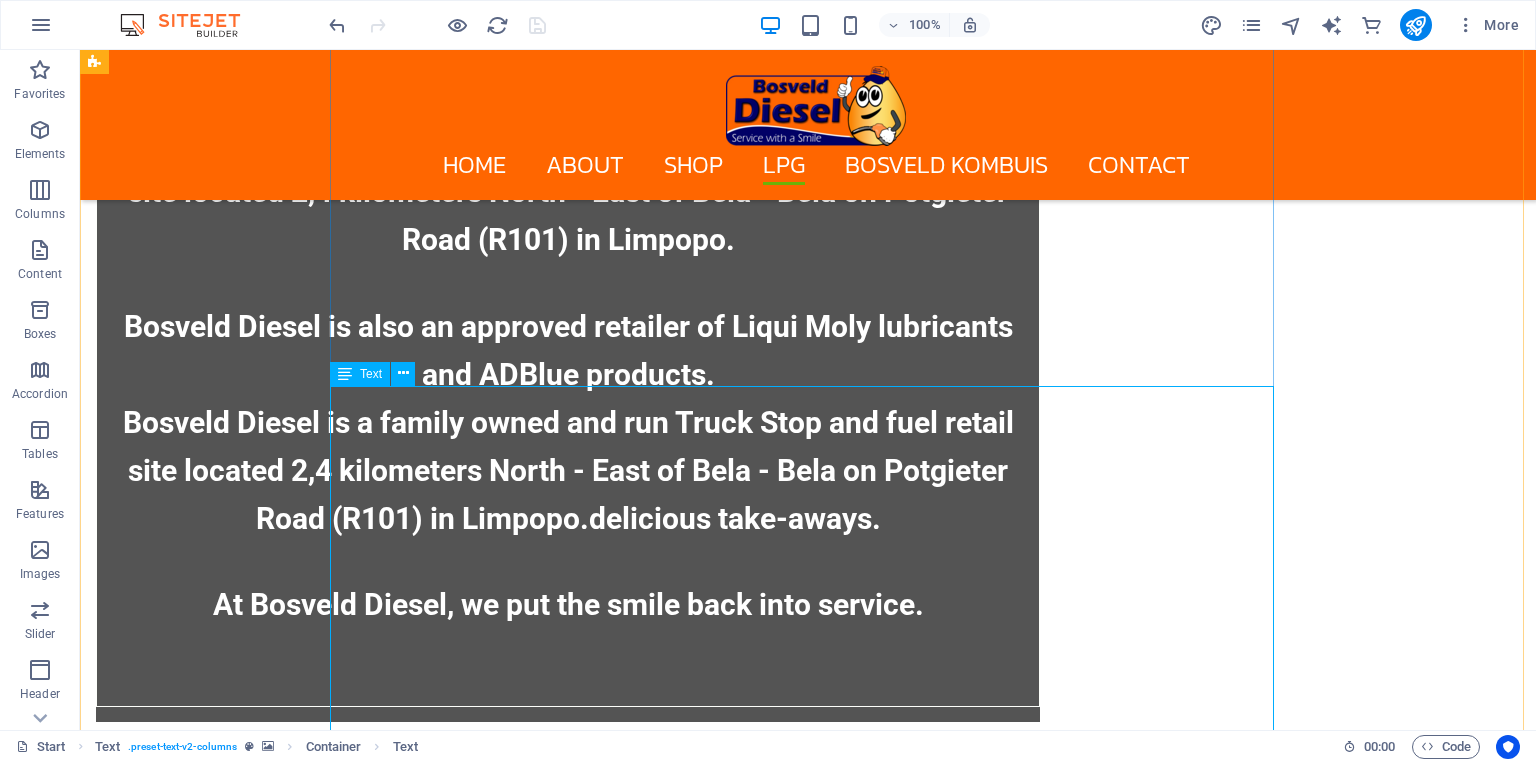 click on "GAS EXCHANGE PRICE (VAT INCL) SIZE     PRICE 5KG      R185.00 9KG    R 333.00 19KG     R 703.00 48KG     R 1777.00" at bounding box center (808, 4969) 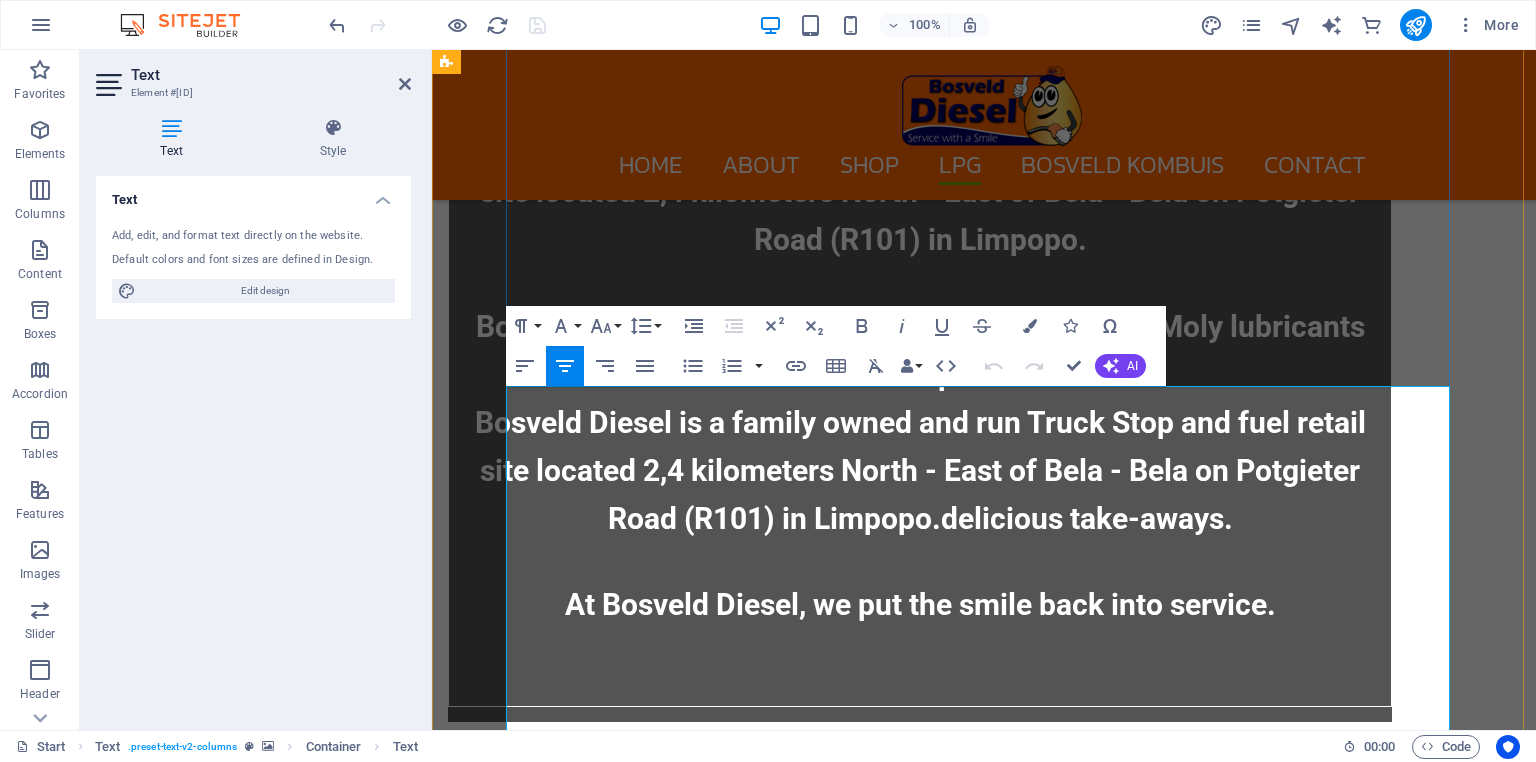 drag, startPoint x: 1191, startPoint y: 508, endPoint x: 1223, endPoint y: 505, distance: 32.140316 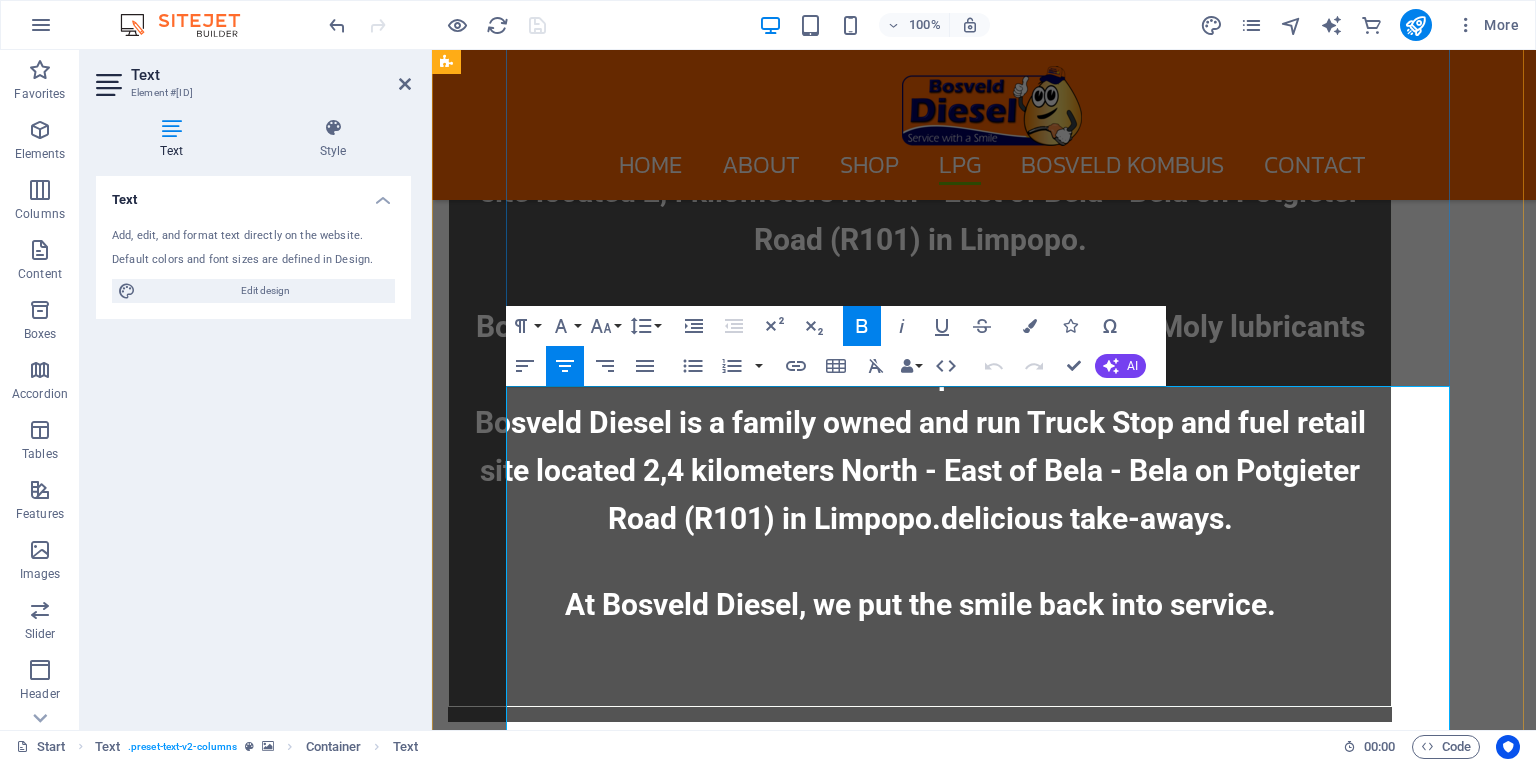 type 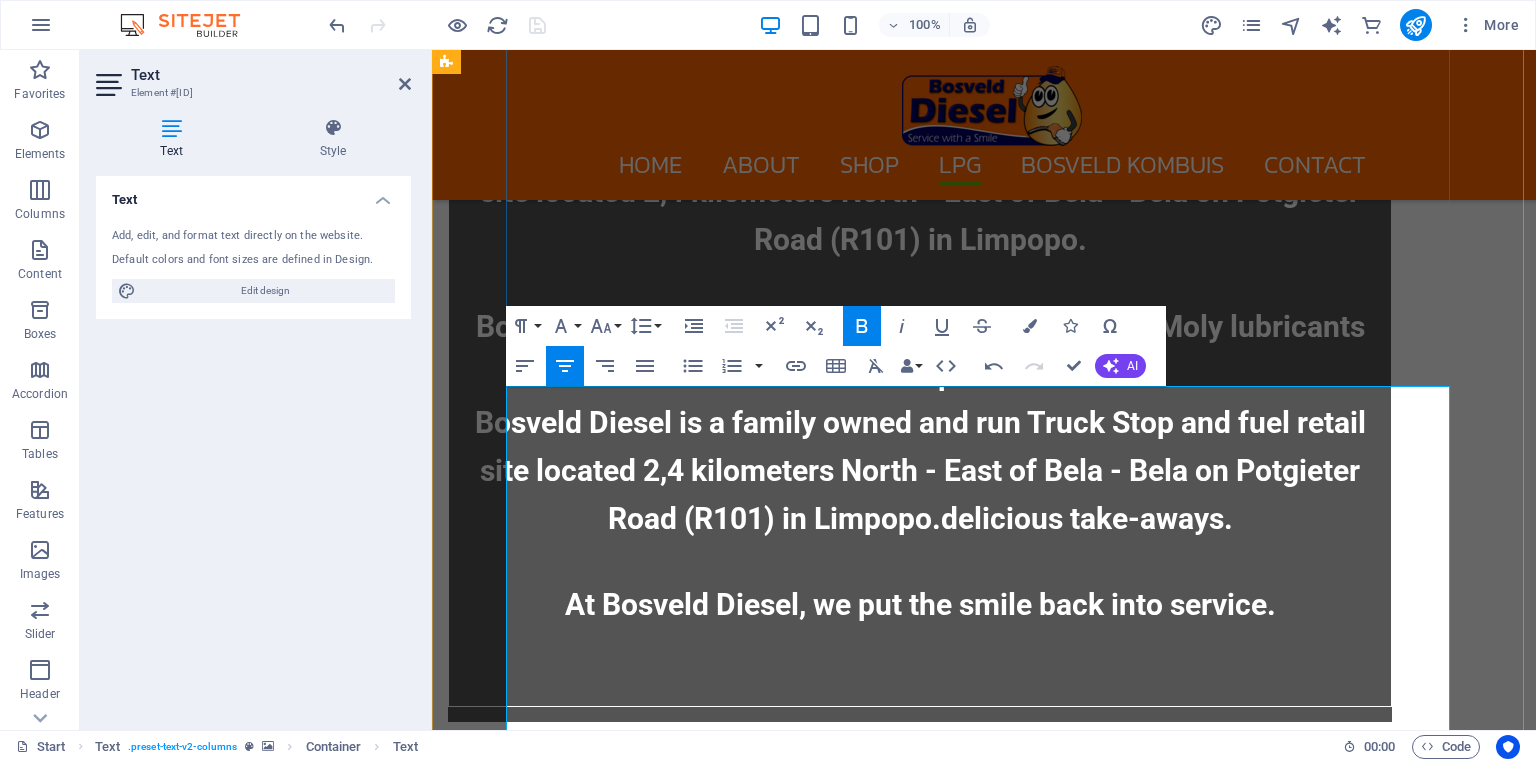 drag, startPoint x: 1184, startPoint y: 568, endPoint x: 1228, endPoint y: 570, distance: 44.04543 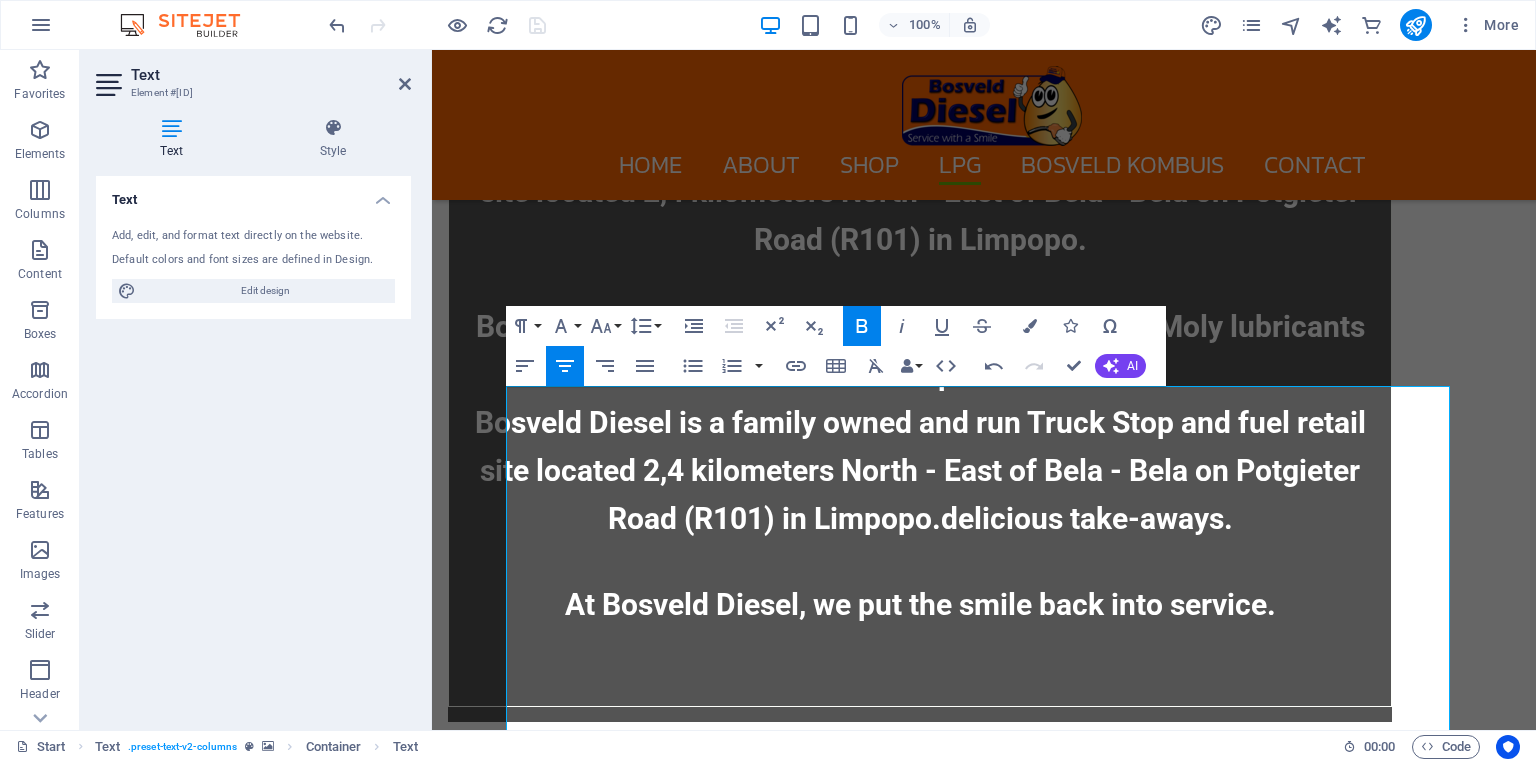 click at bounding box center (984, 3416) 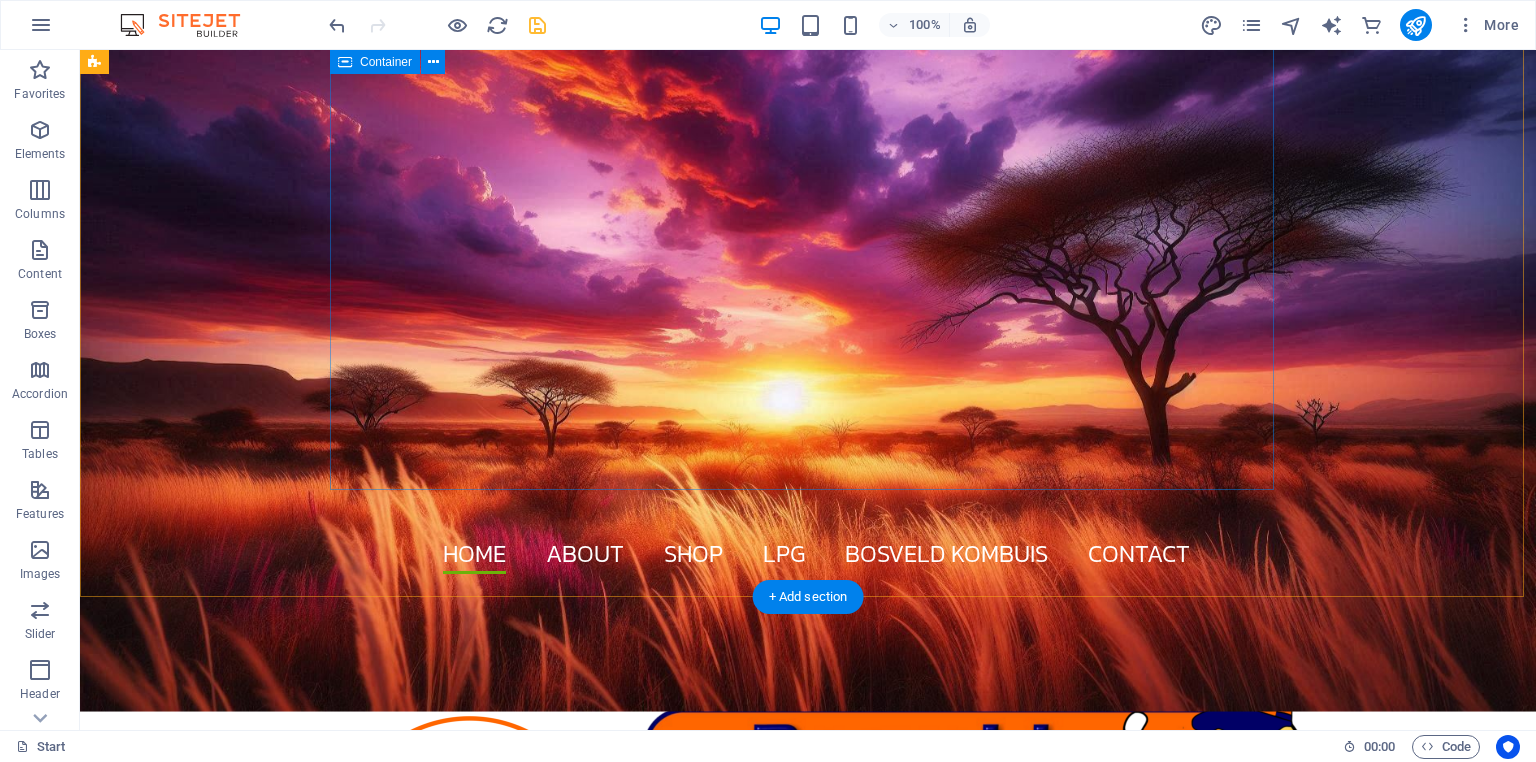scroll, scrollTop: 335, scrollLeft: 0, axis: vertical 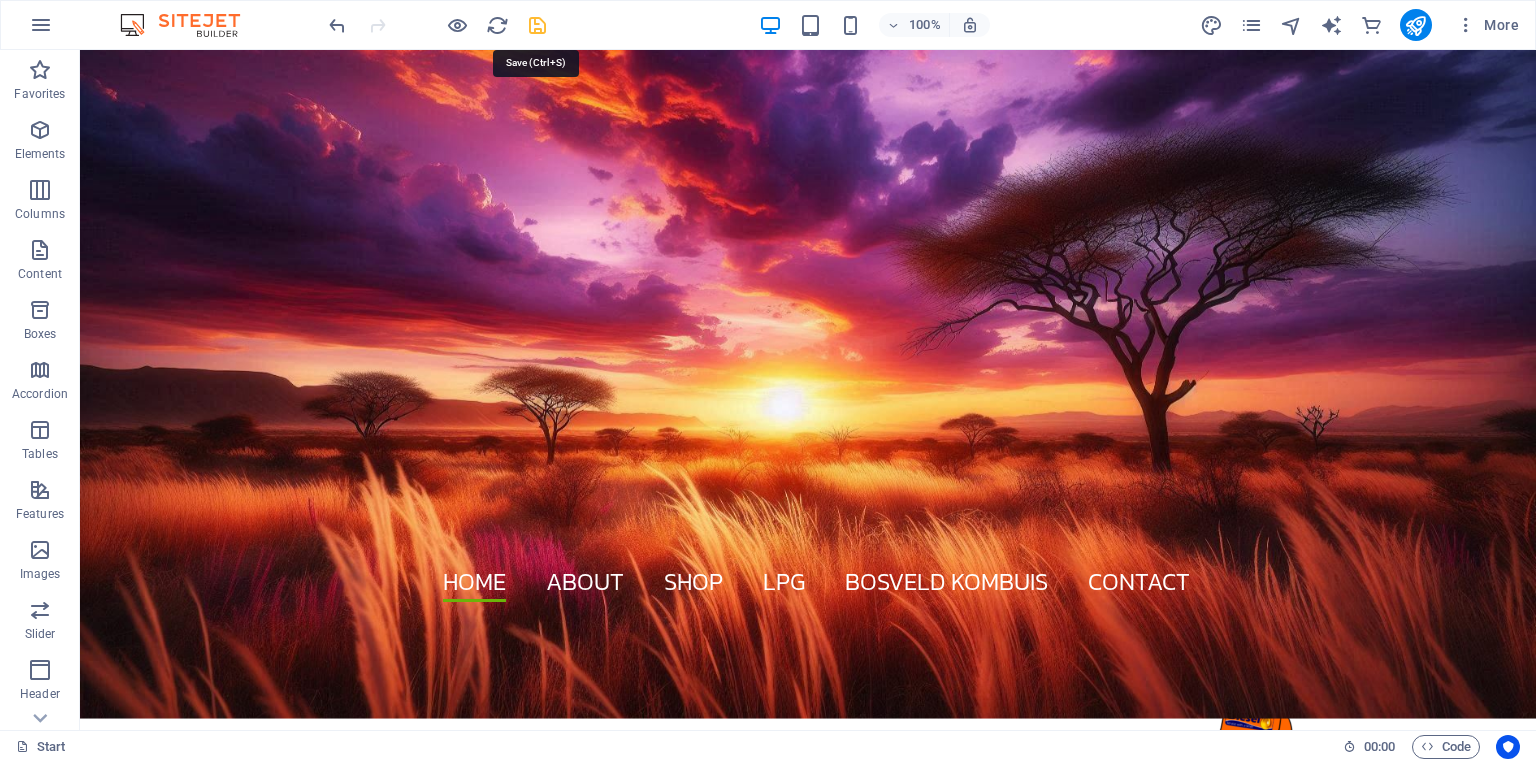 click at bounding box center [537, 25] 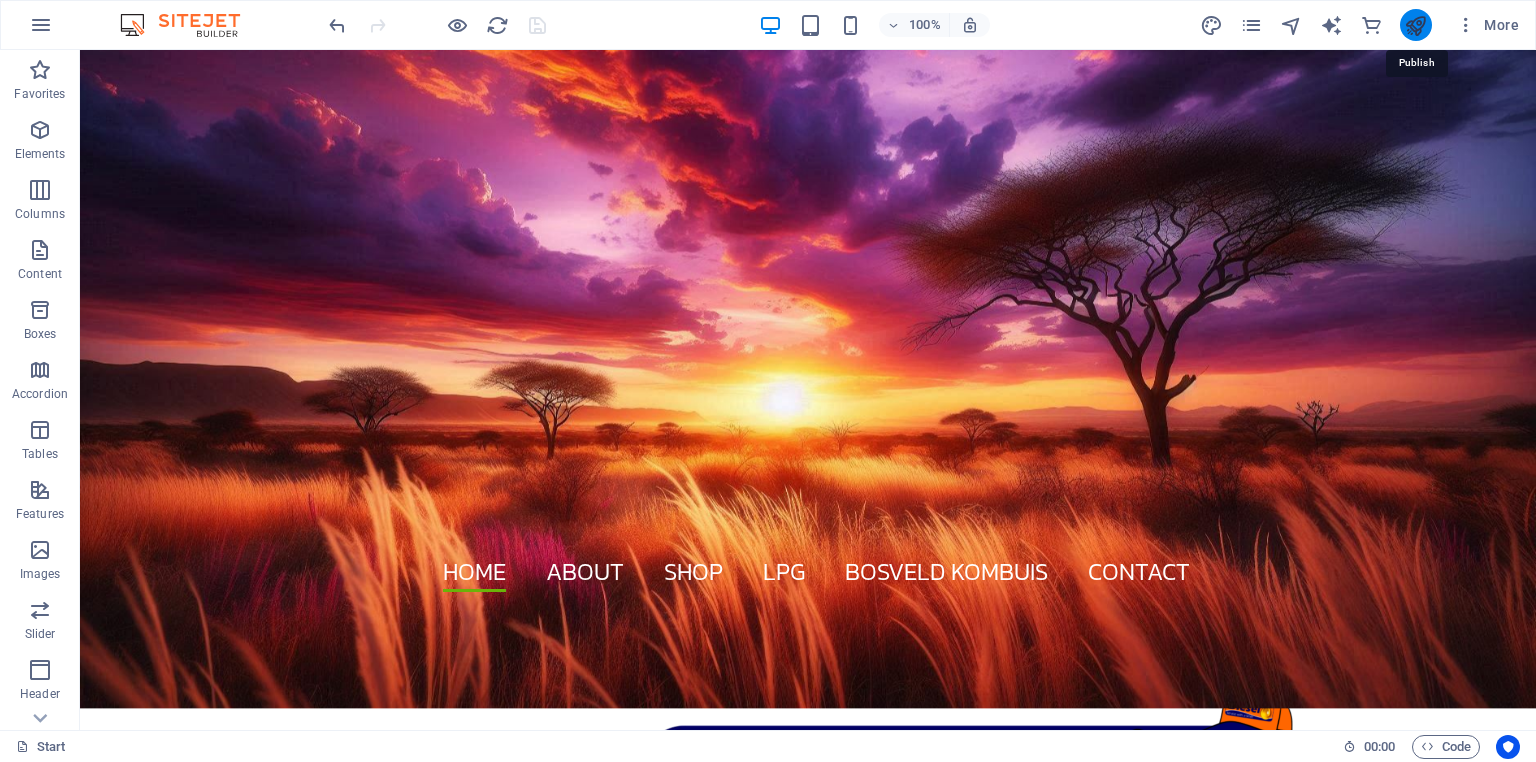click at bounding box center [1415, 25] 